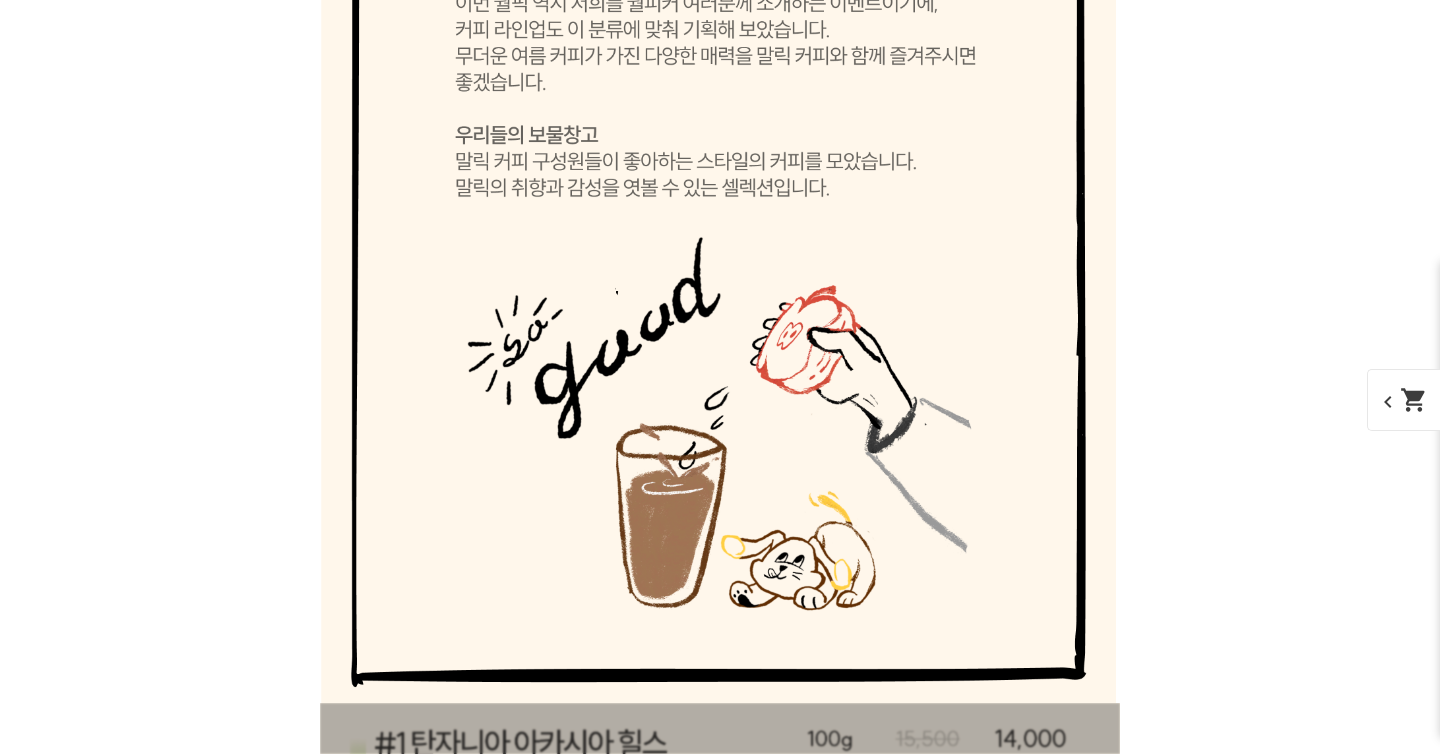 scroll, scrollTop: 9395, scrollLeft: 0, axis: vertical 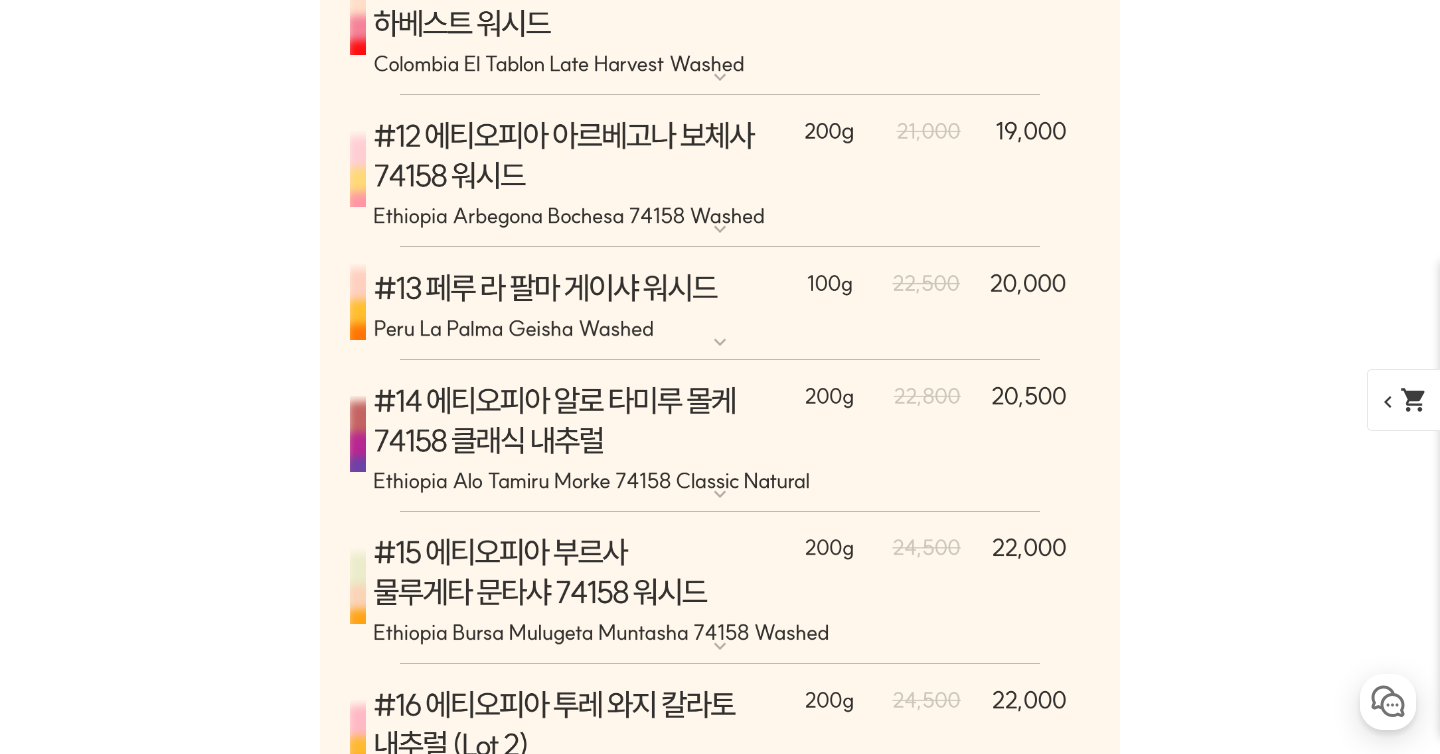 click at bounding box center [720, -500] 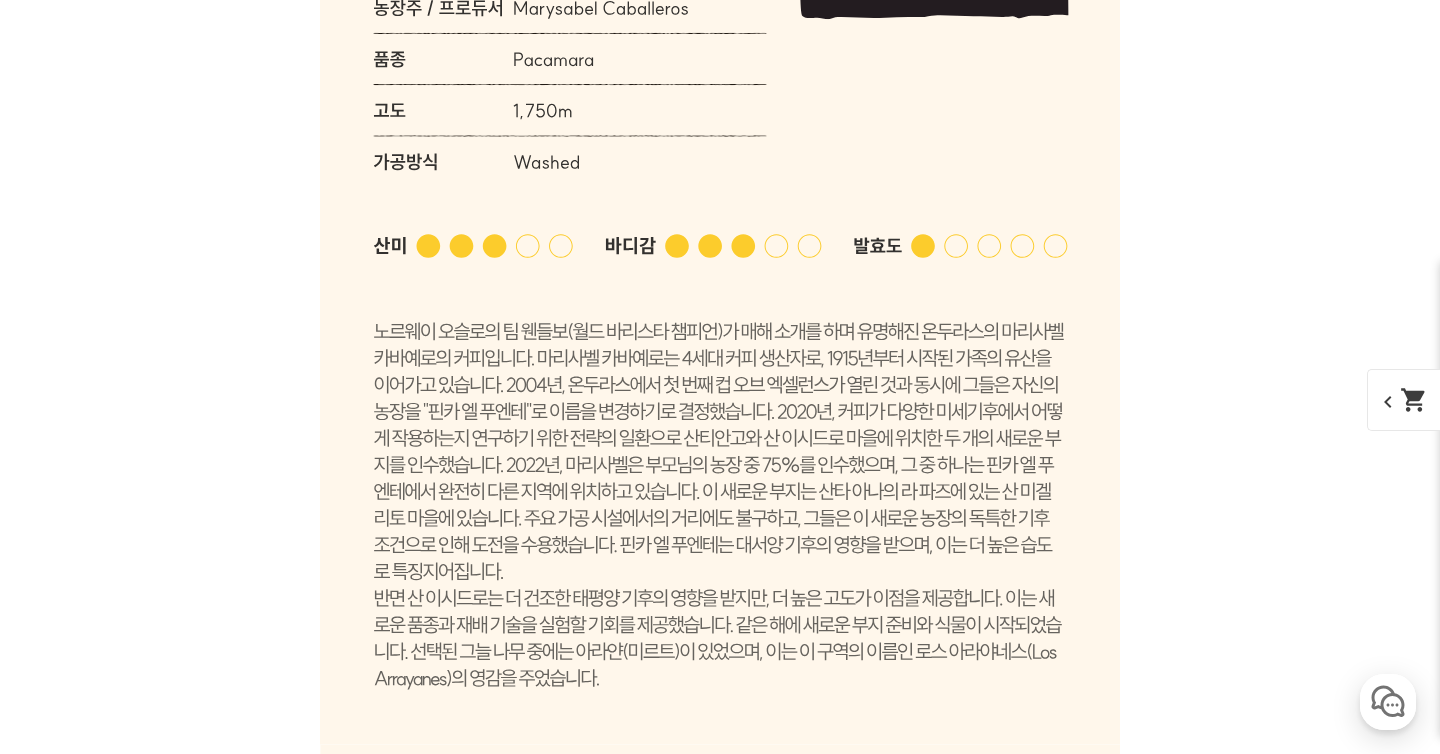 click at bounding box center [720, -500] 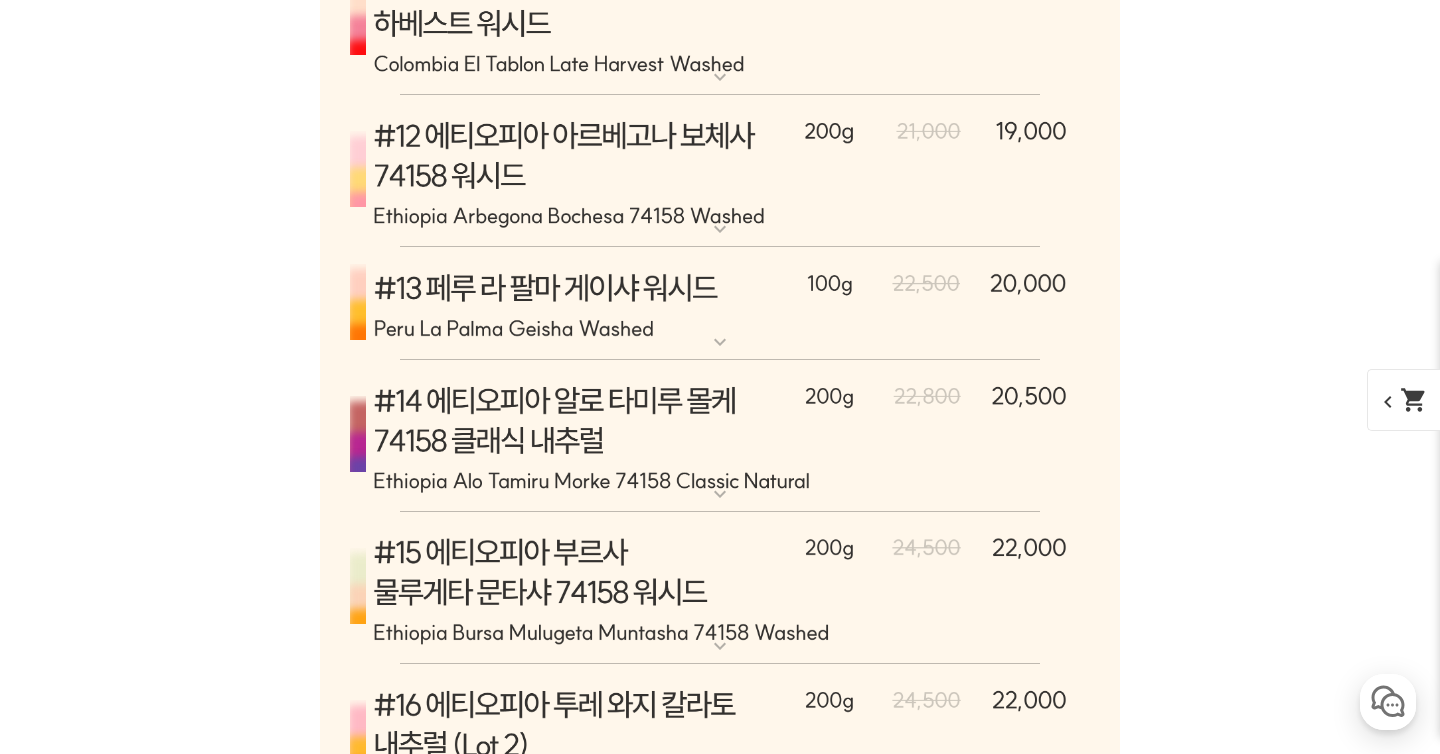 click at bounding box center (720, -351) 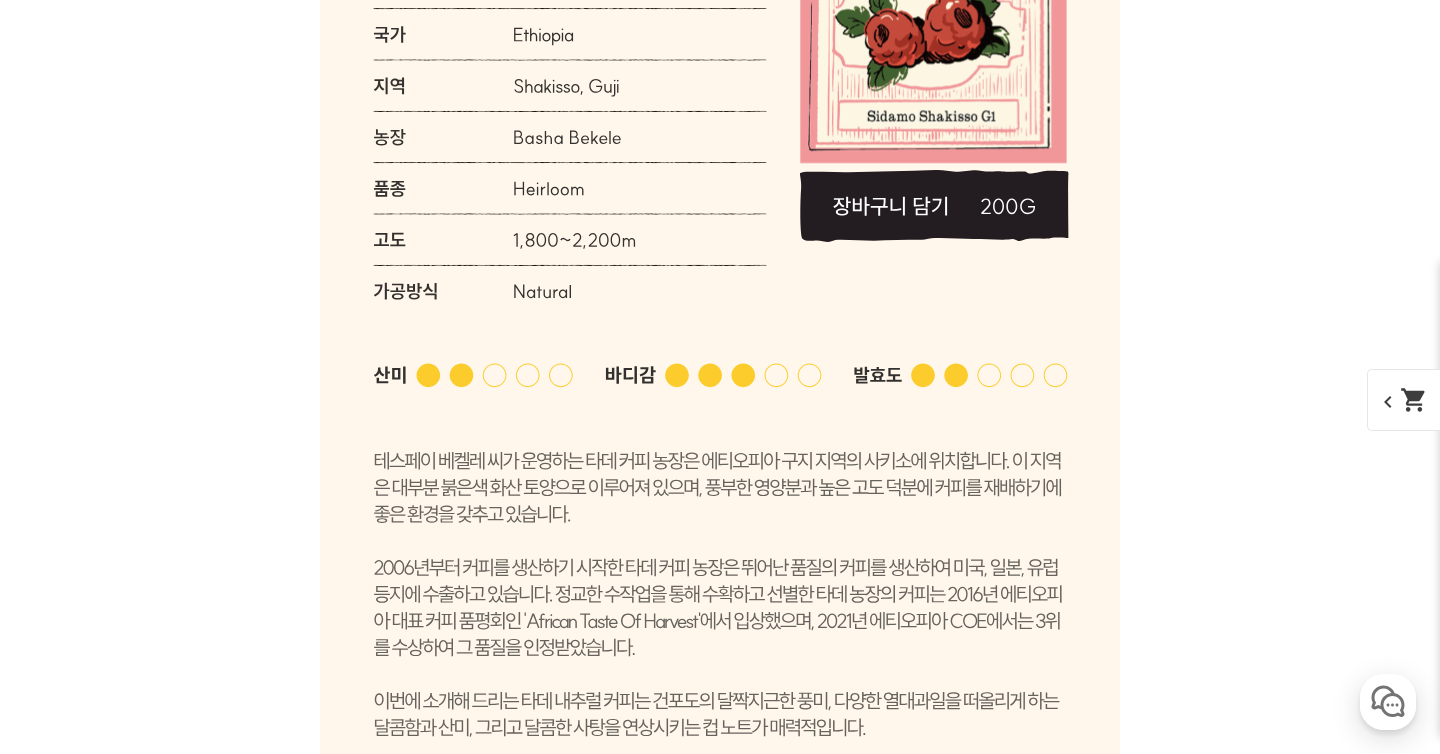 click at bounding box center [720, -351] 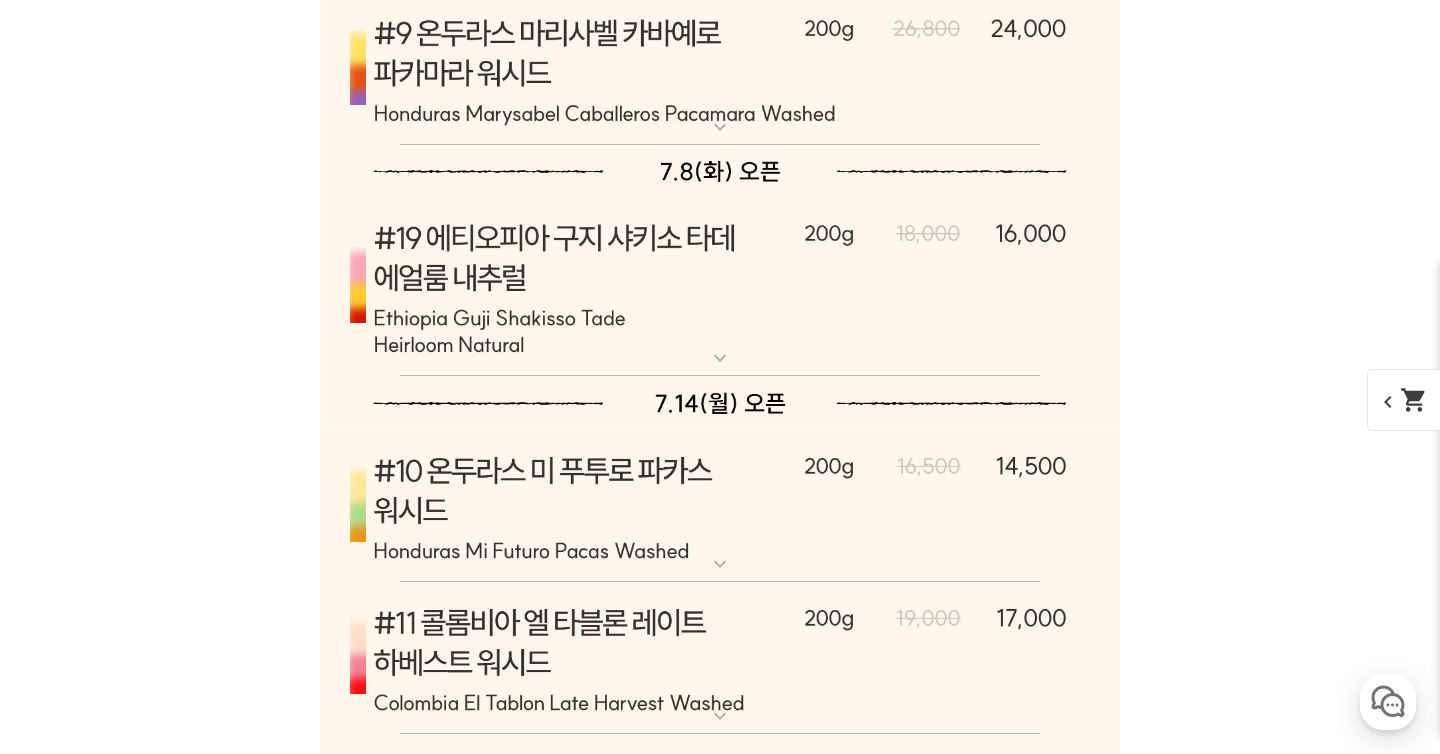 scroll, scrollTop: 9434, scrollLeft: 0, axis: vertical 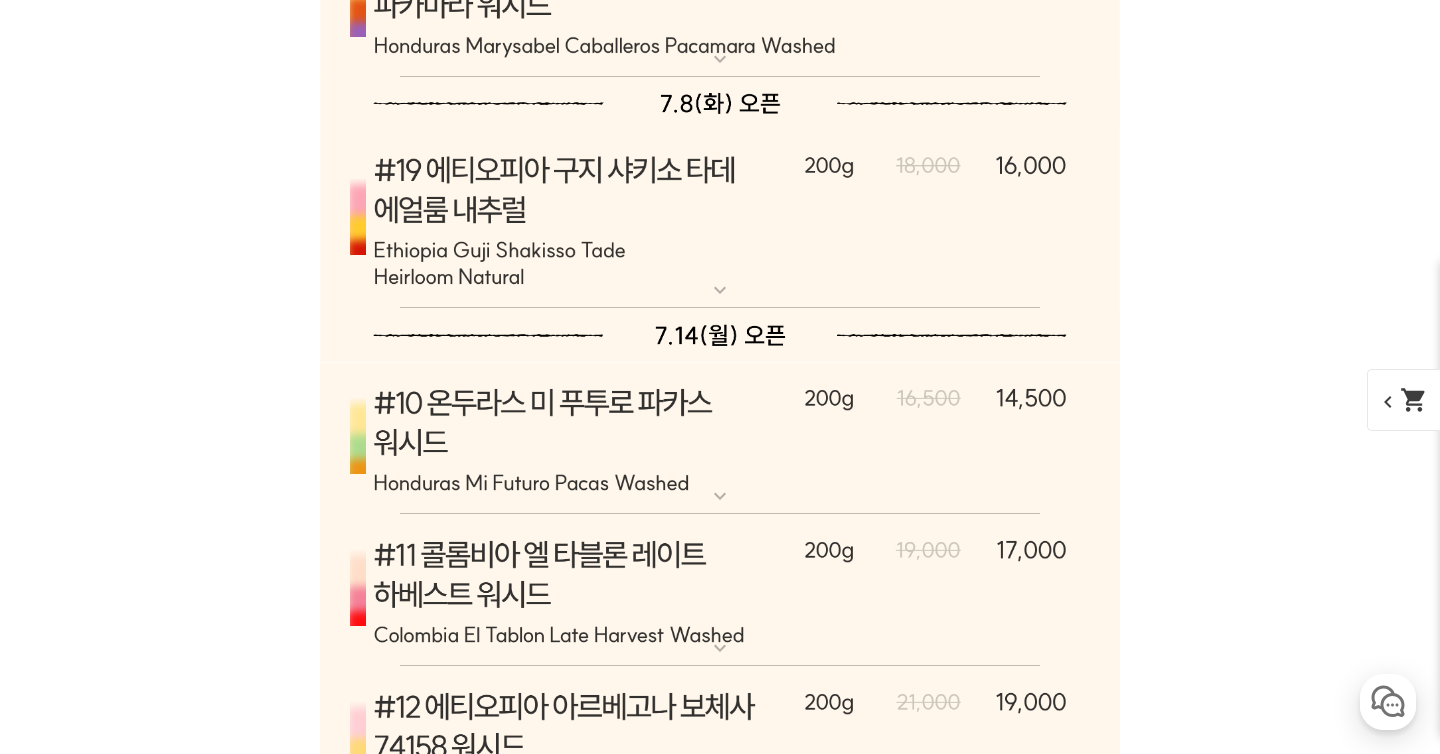 click on "준비된 재고가 모두 소진되었습니다." at bounding box center [720, -133] 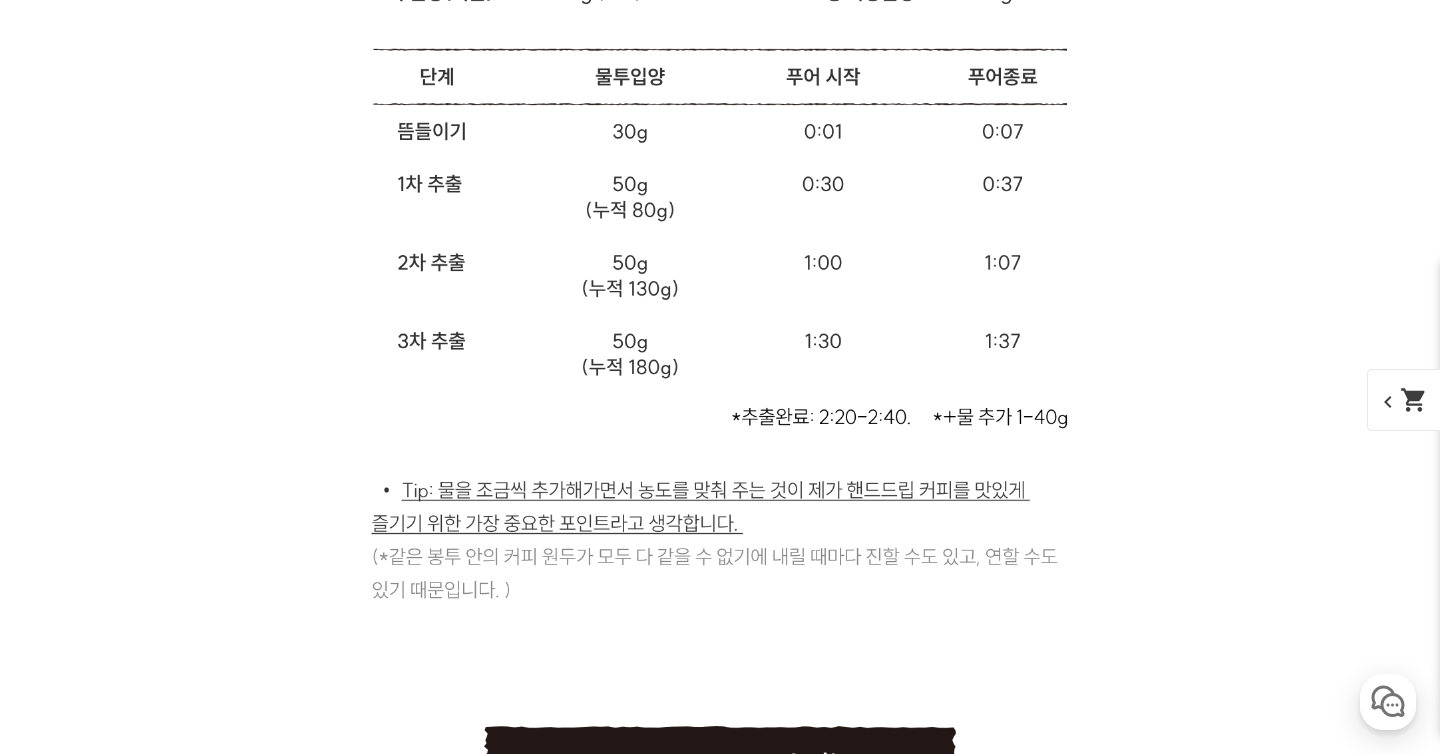 scroll, scrollTop: 33608, scrollLeft: 0, axis: vertical 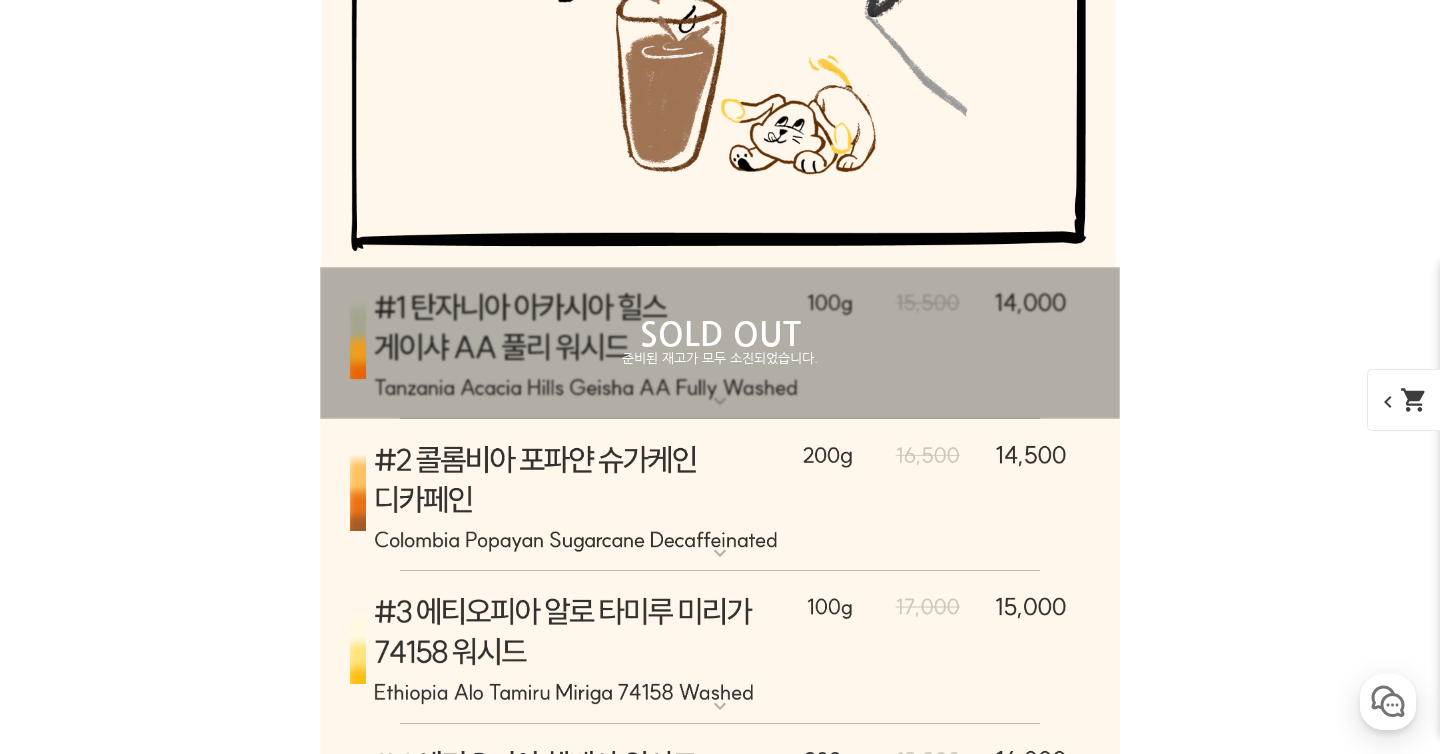 click on "SOLD OUT" at bounding box center (720, 1057) 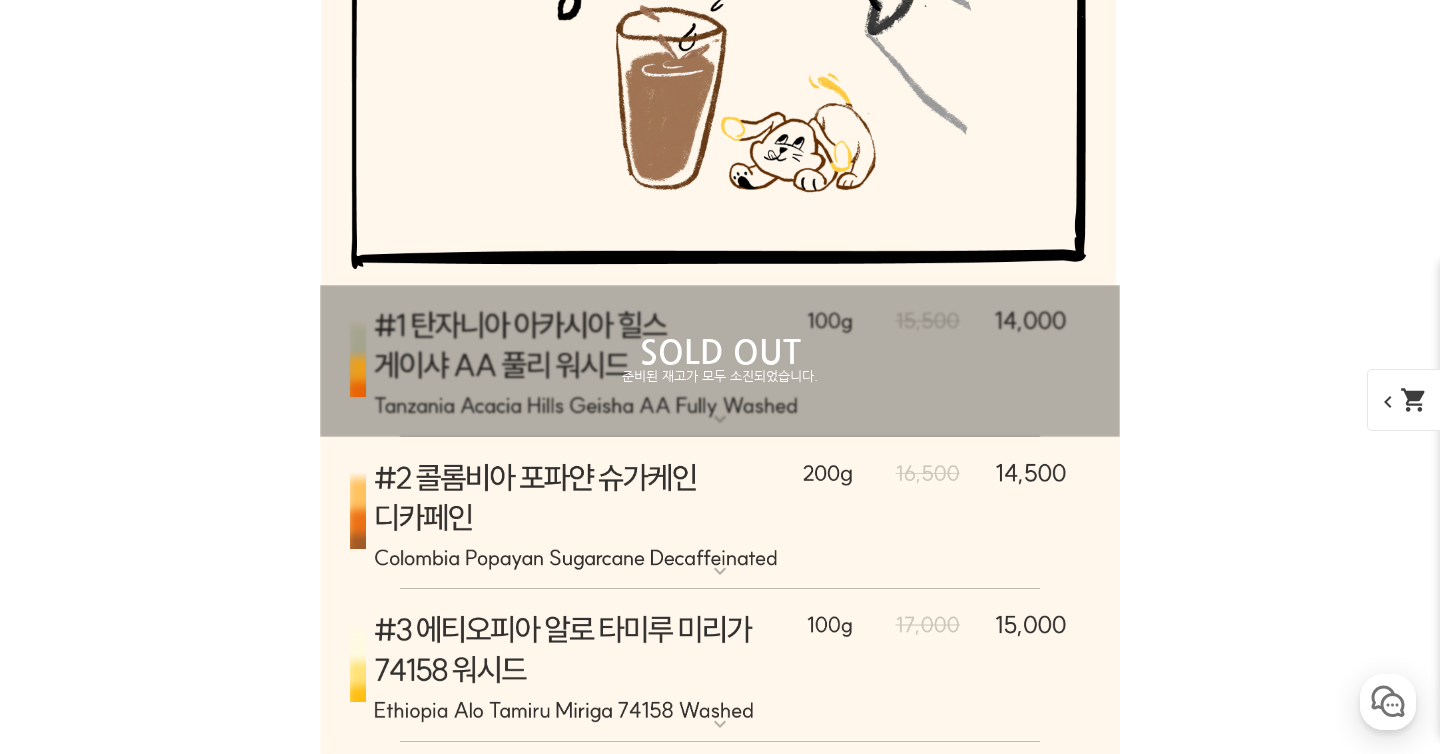 scroll, scrollTop: 9488, scrollLeft: 0, axis: vertical 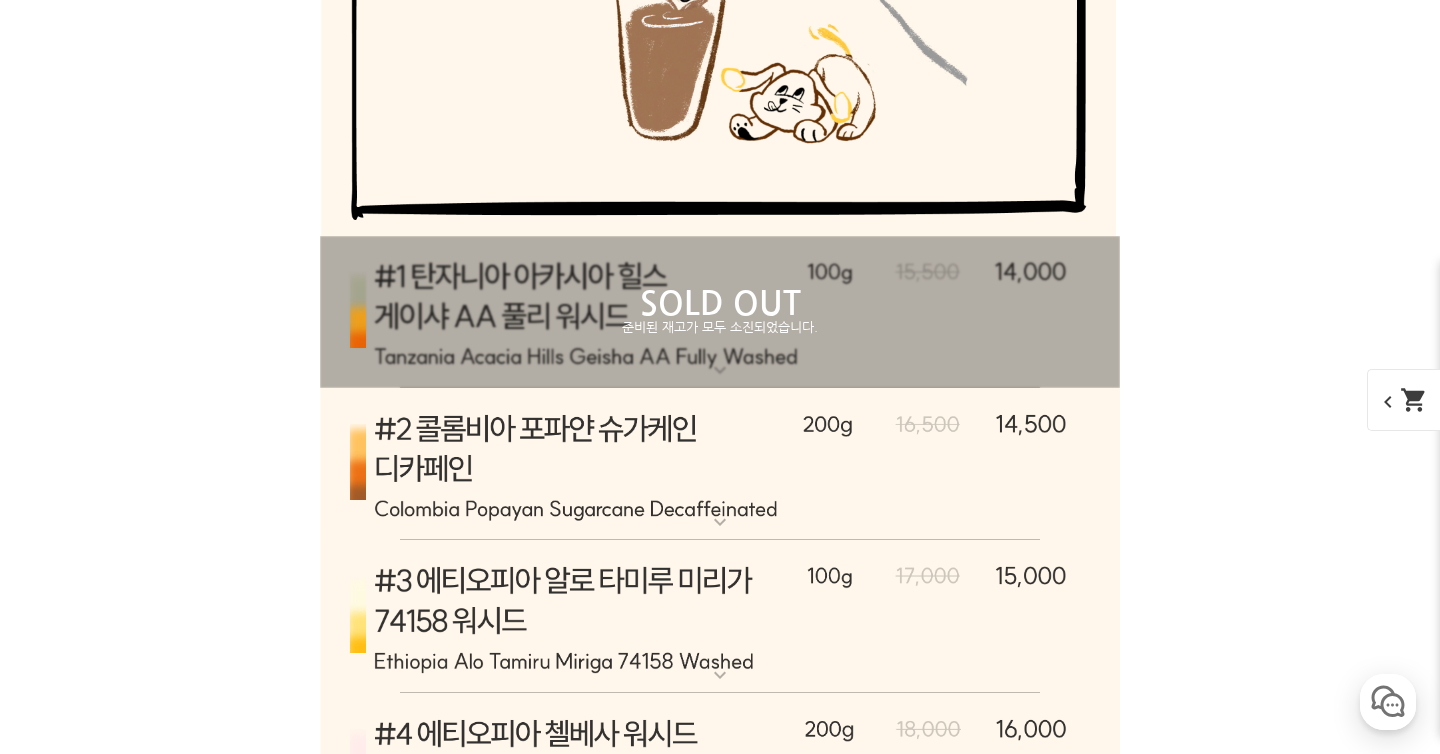 click 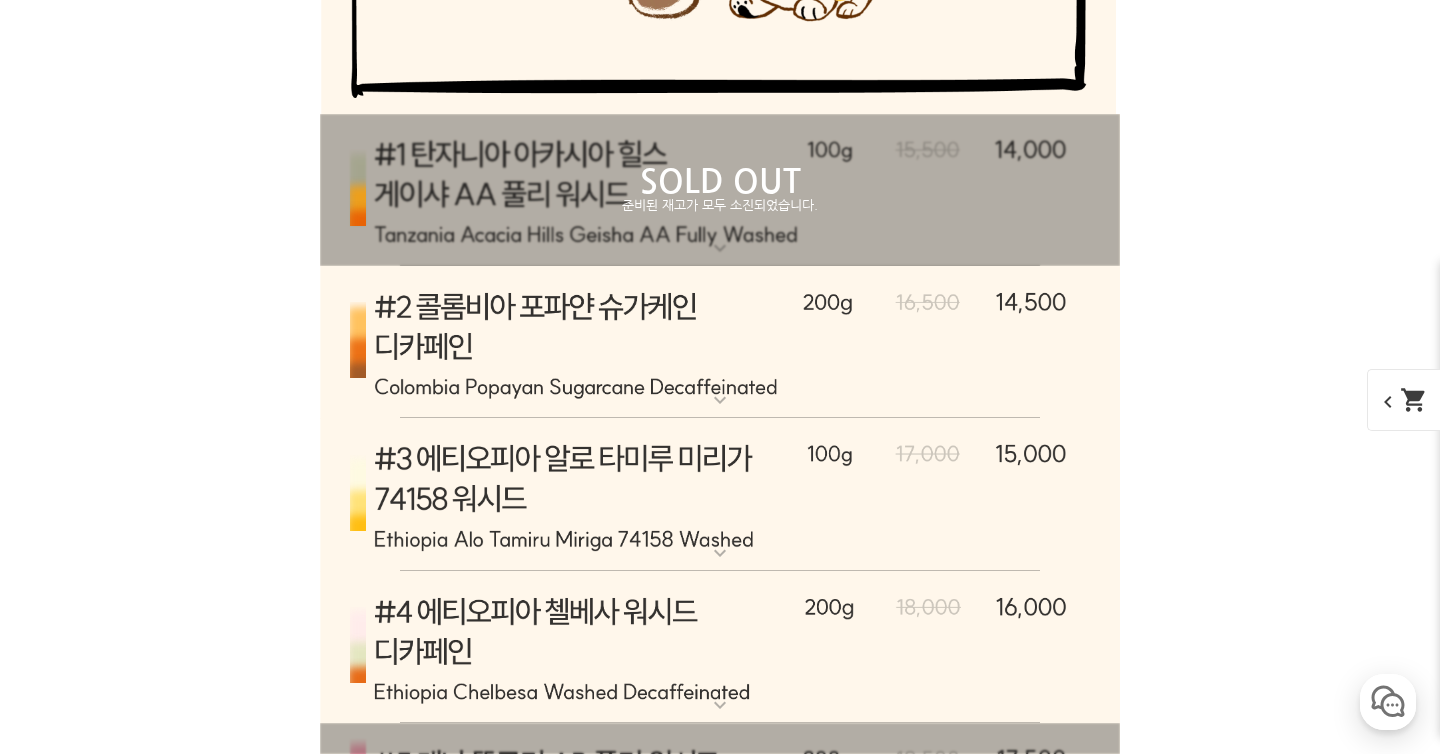 click on "SOLD OUT 준비된 재고가 모두 소진되었습니다." at bounding box center [720, 1216] 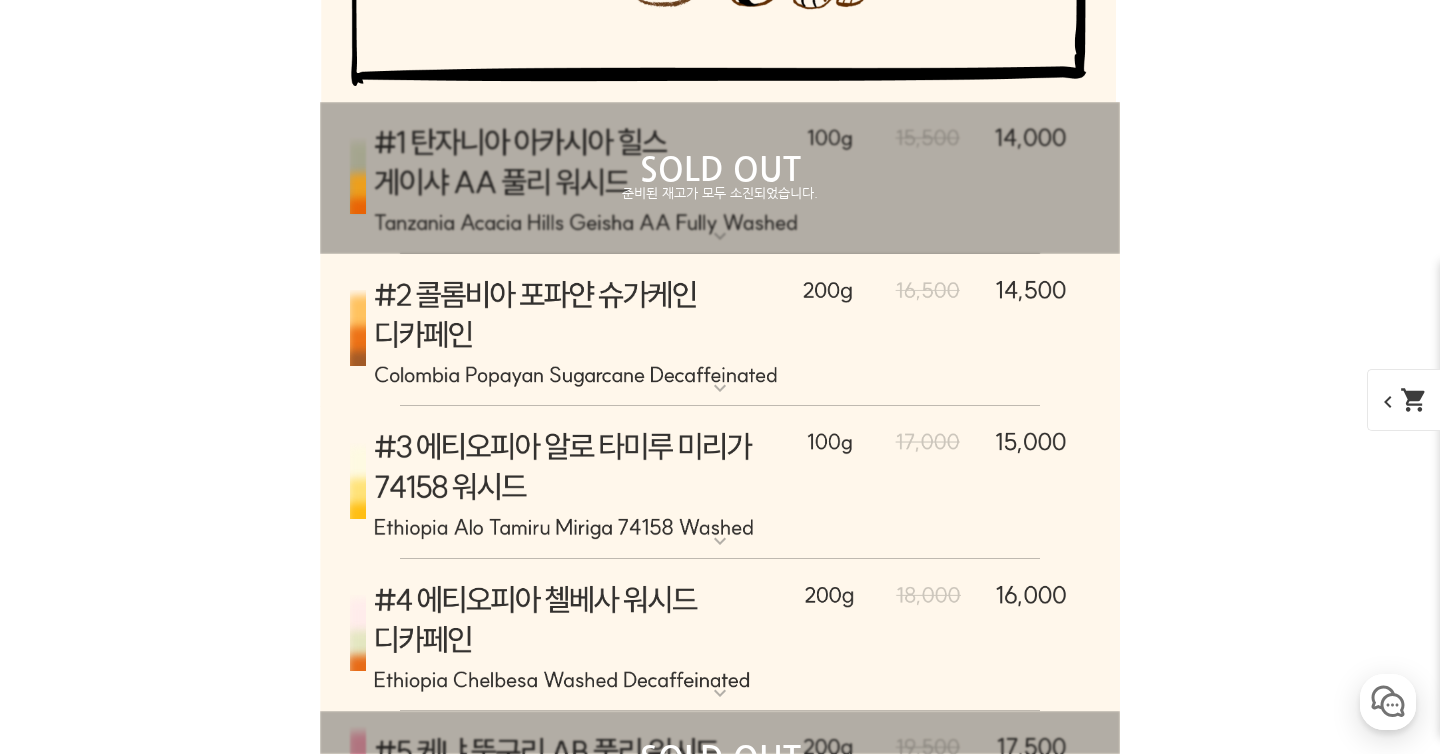 scroll, scrollTop: 9778, scrollLeft: 0, axis: vertical 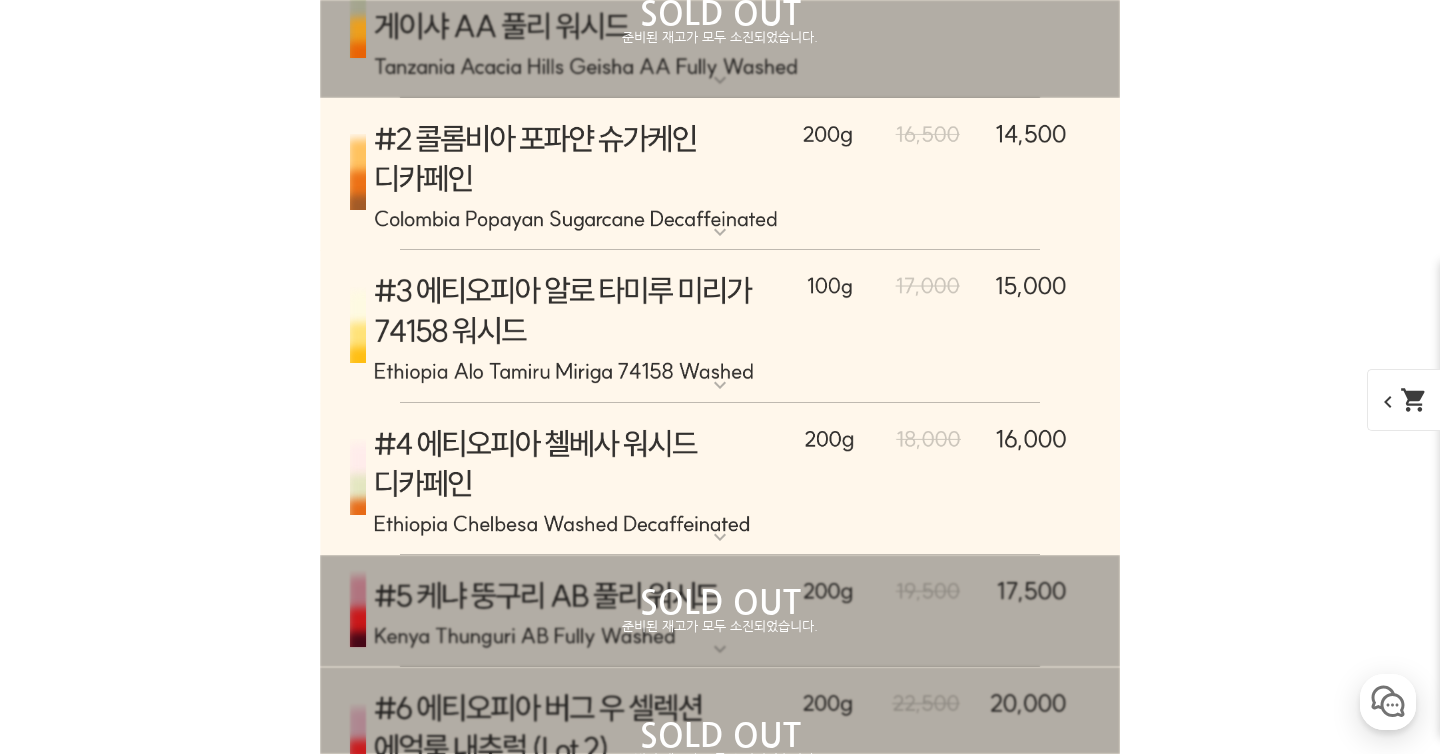 click on "준비된 재고가 모두 소진되었습니다." at bounding box center (720, 1064) 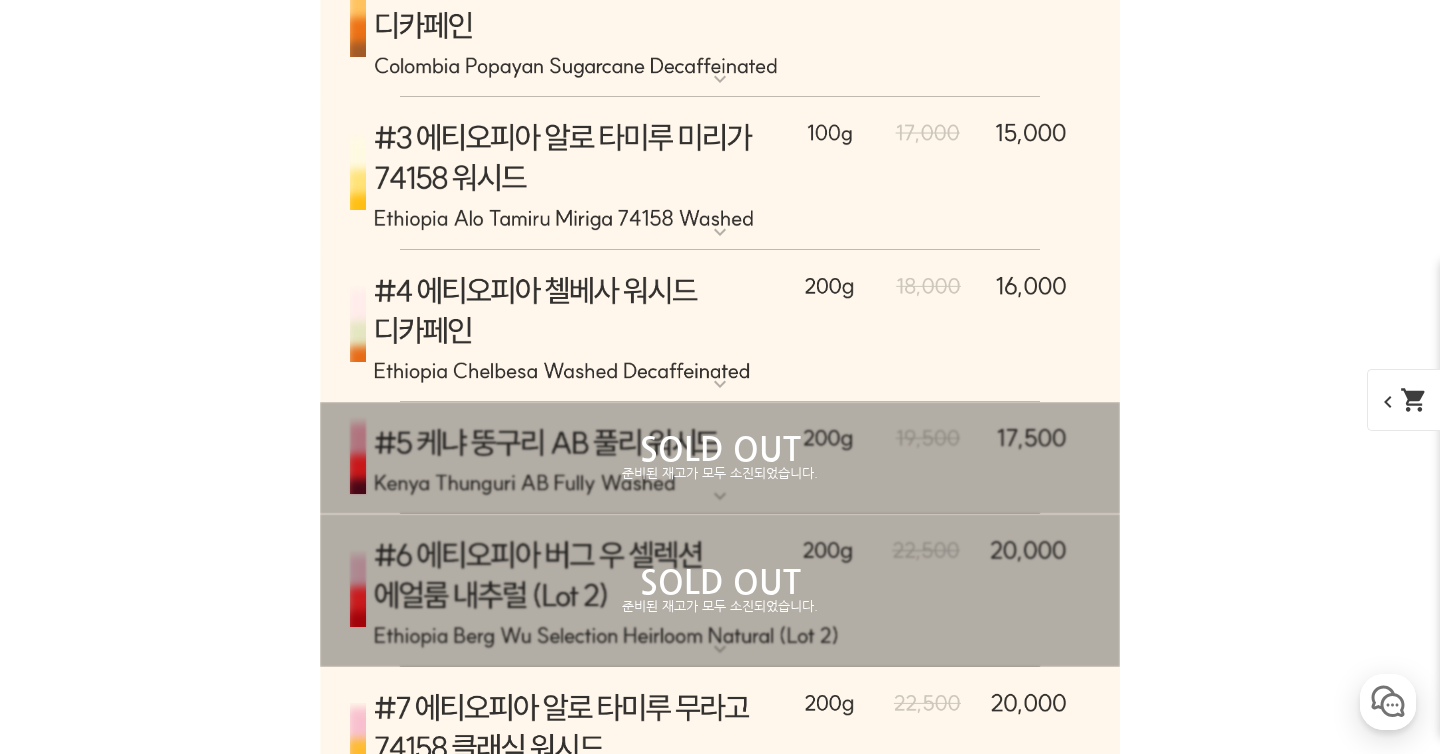 scroll, scrollTop: 9962, scrollLeft: 0, axis: vertical 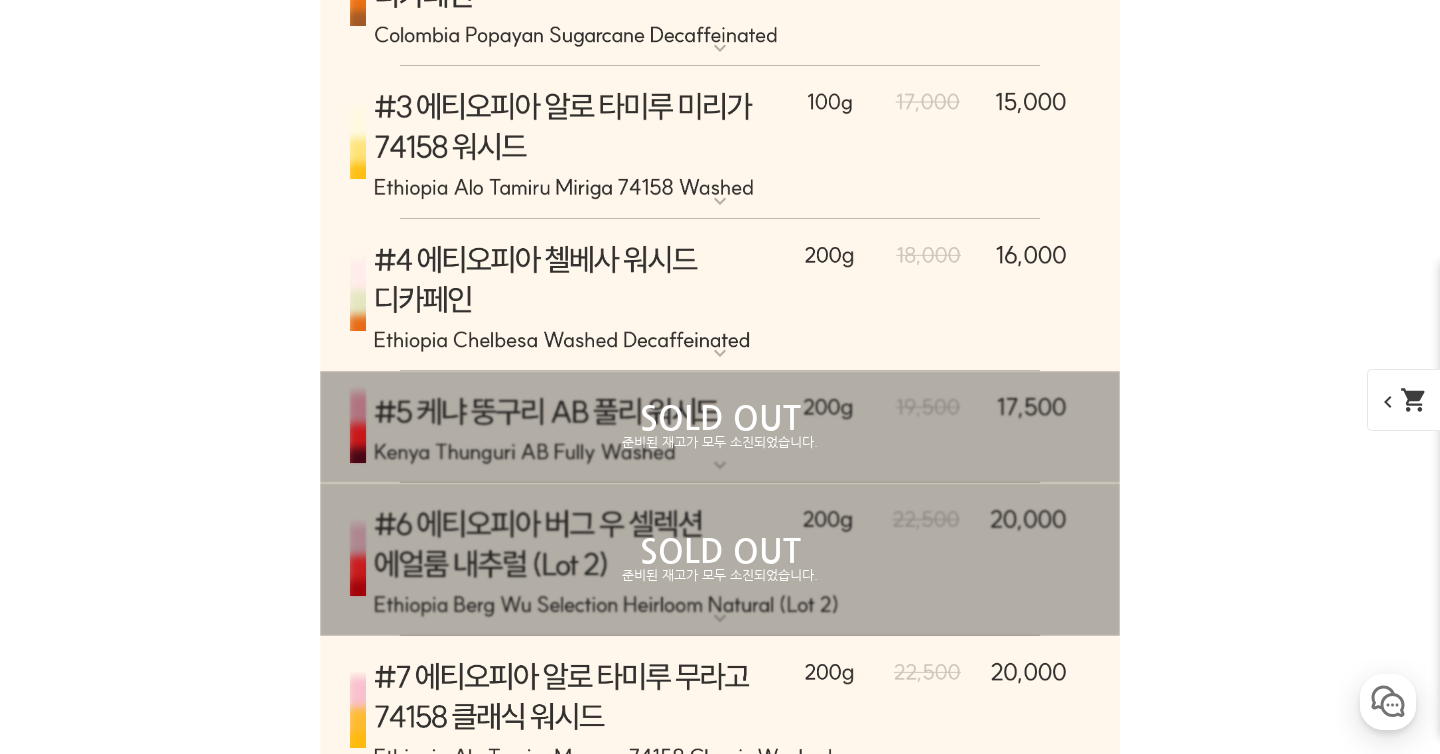 click at bounding box center (720, 1287) 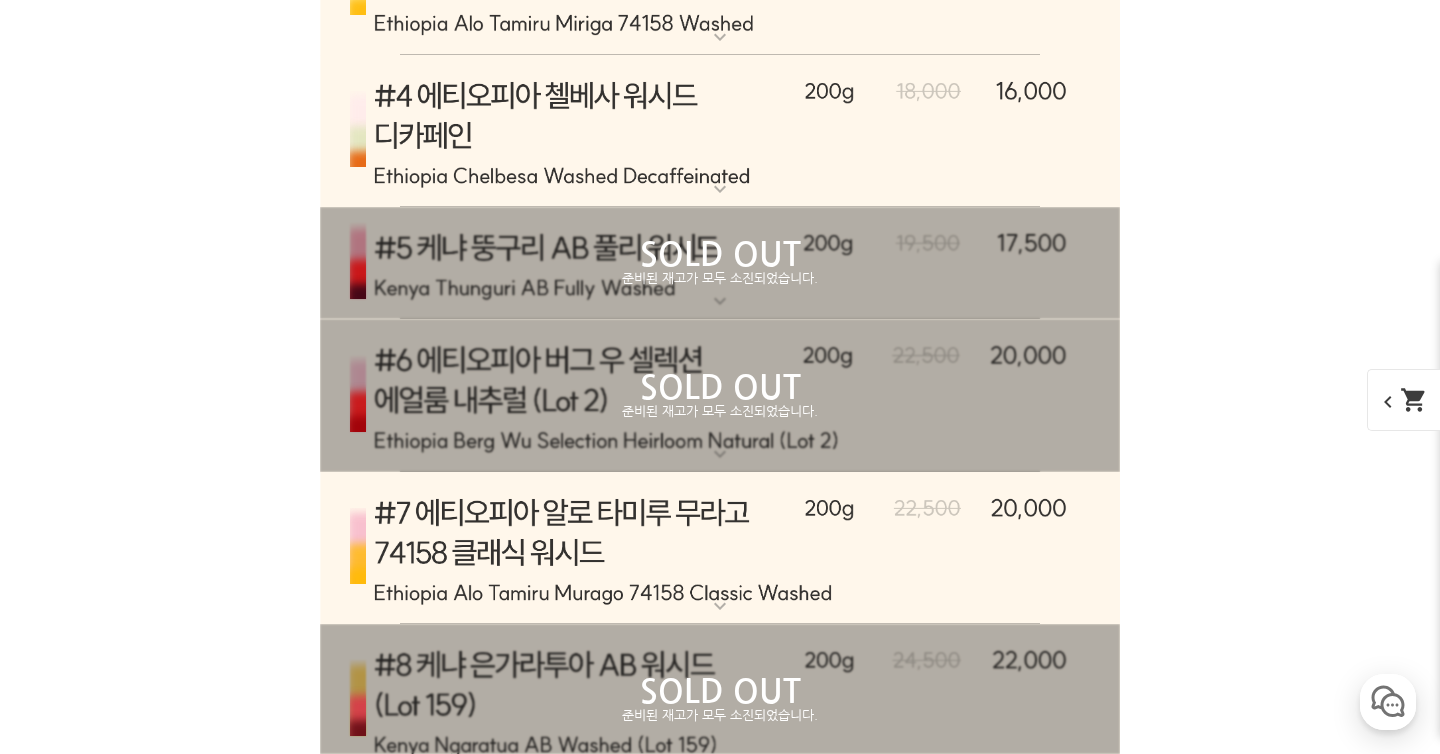 scroll, scrollTop: 10158, scrollLeft: 0, axis: vertical 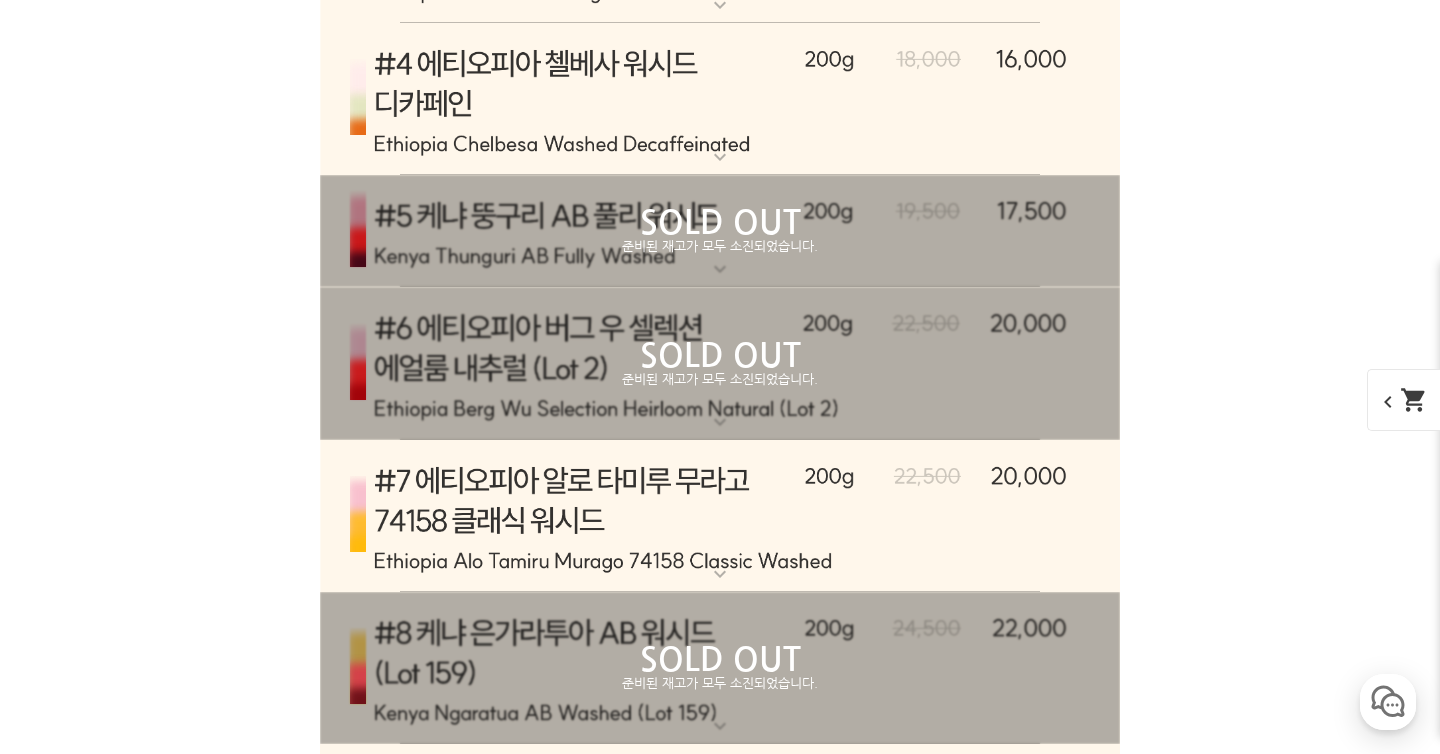 click at bounding box center [720, 1091] 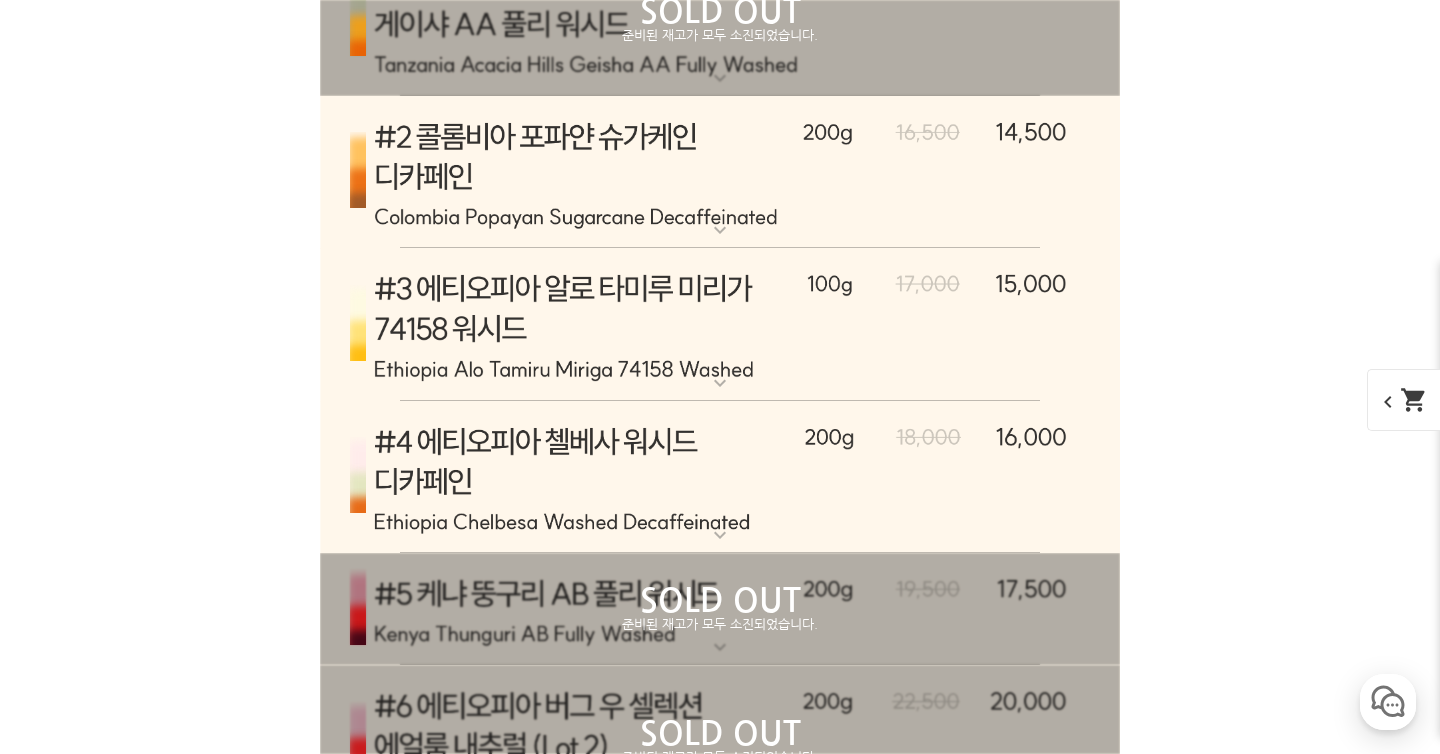 scroll, scrollTop: 9550, scrollLeft: 0, axis: vertical 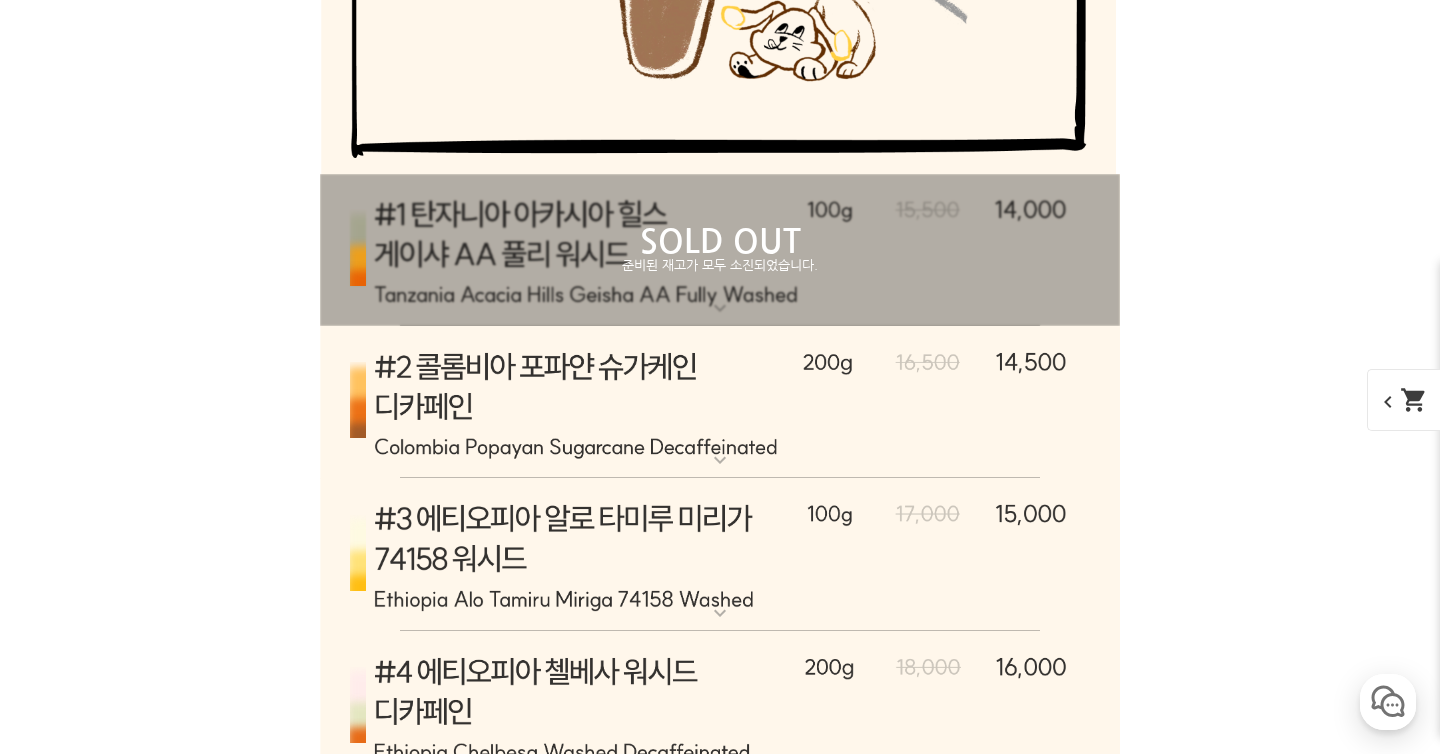 click on "준비된 재고가 모두 소진되었습니다." at bounding box center (720, 988) 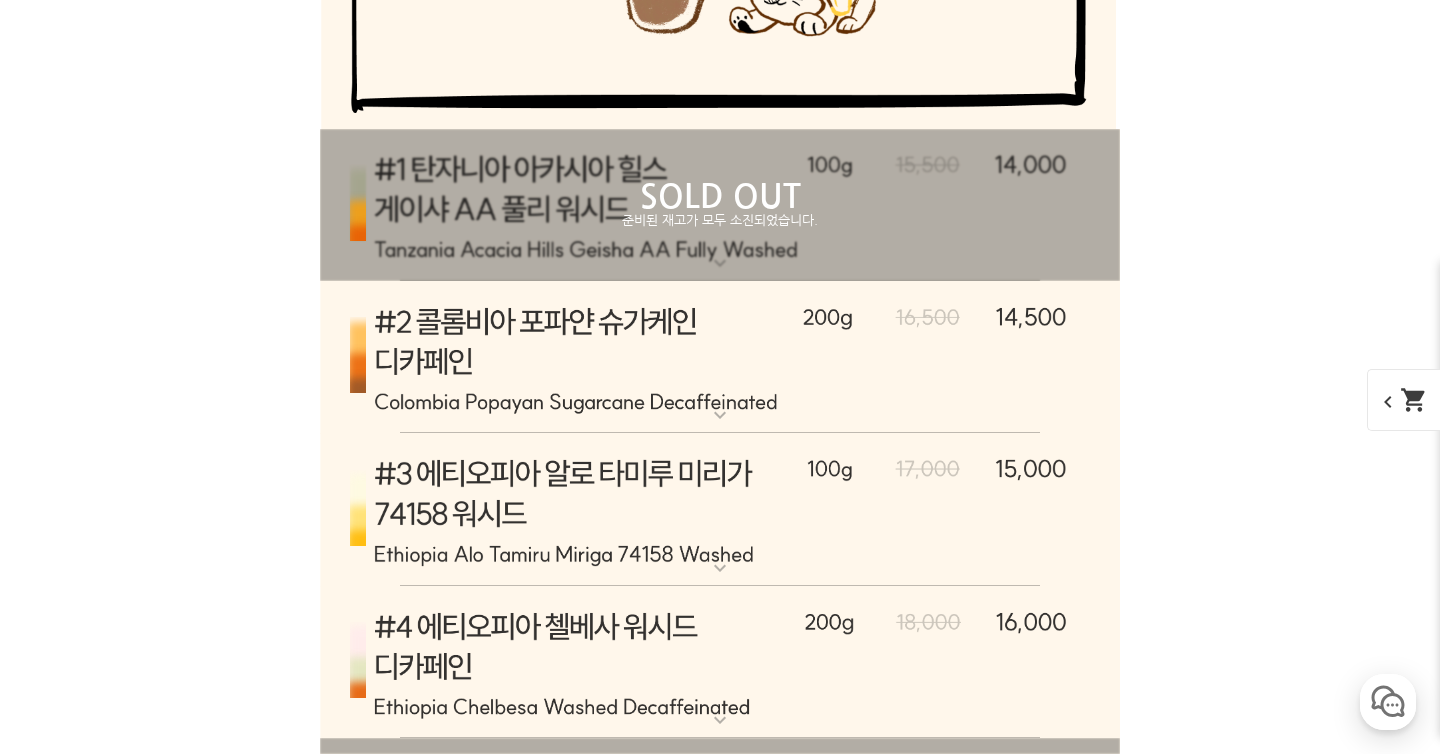 click on "SOLD OUT 준비된 재고가 모두 소진되었습니다." at bounding box center [720, 926] 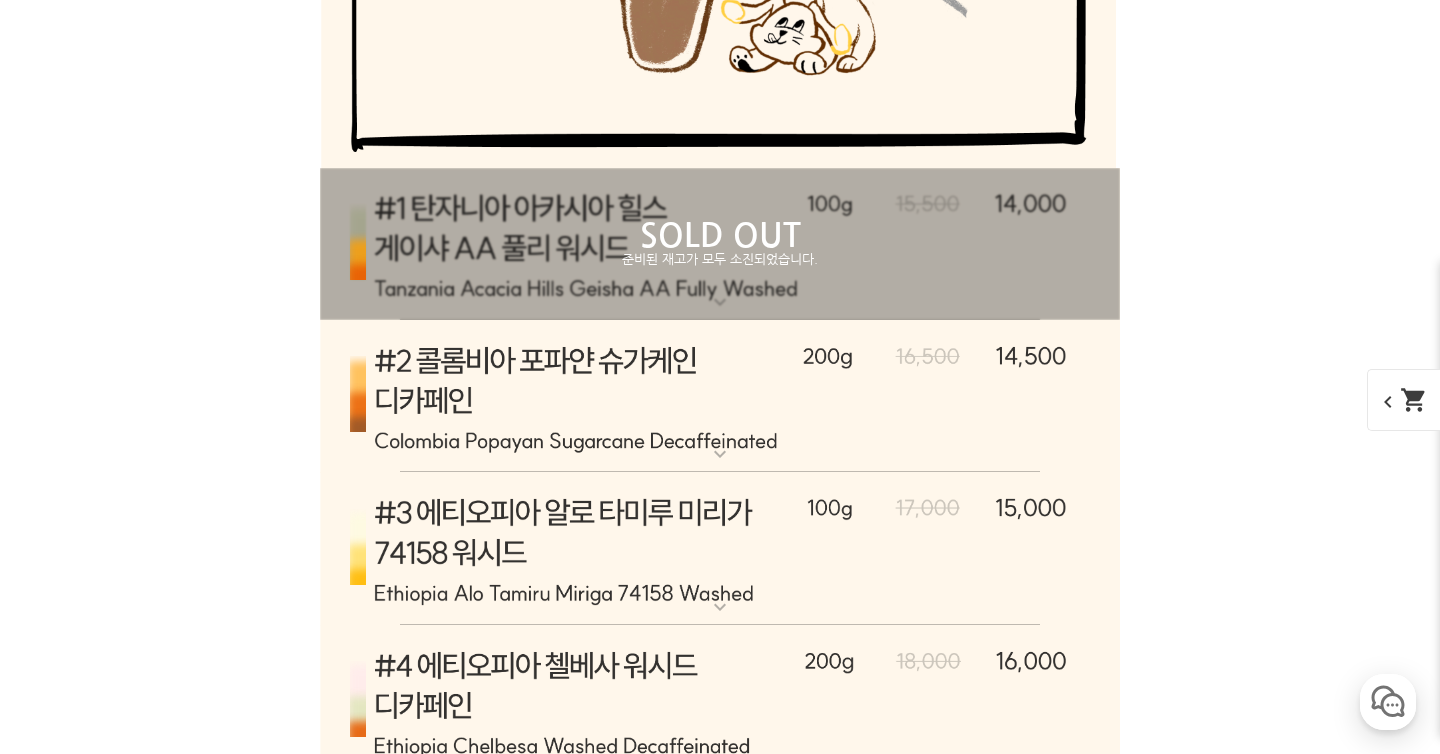 click on "SOLD OUT" at bounding box center [720, 958] 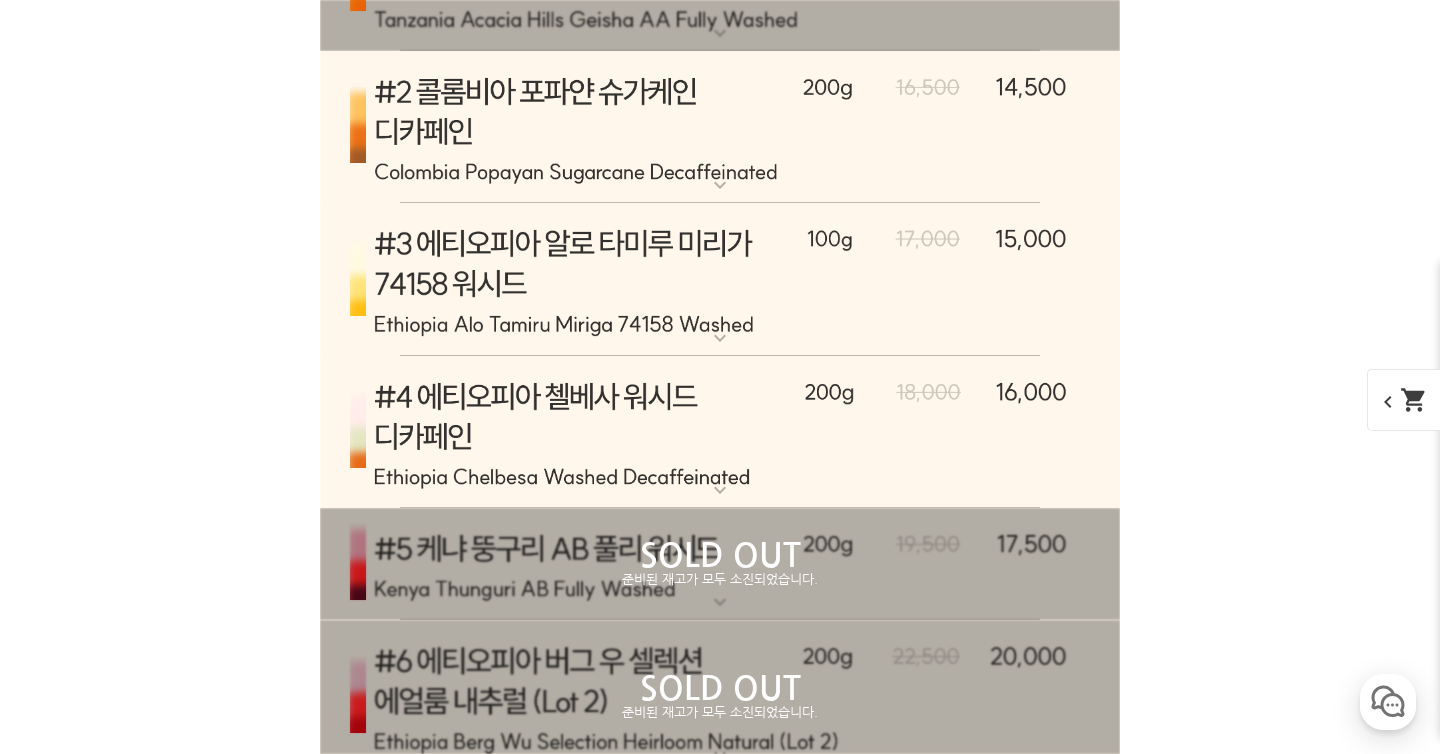 scroll, scrollTop: 10073, scrollLeft: 0, axis: vertical 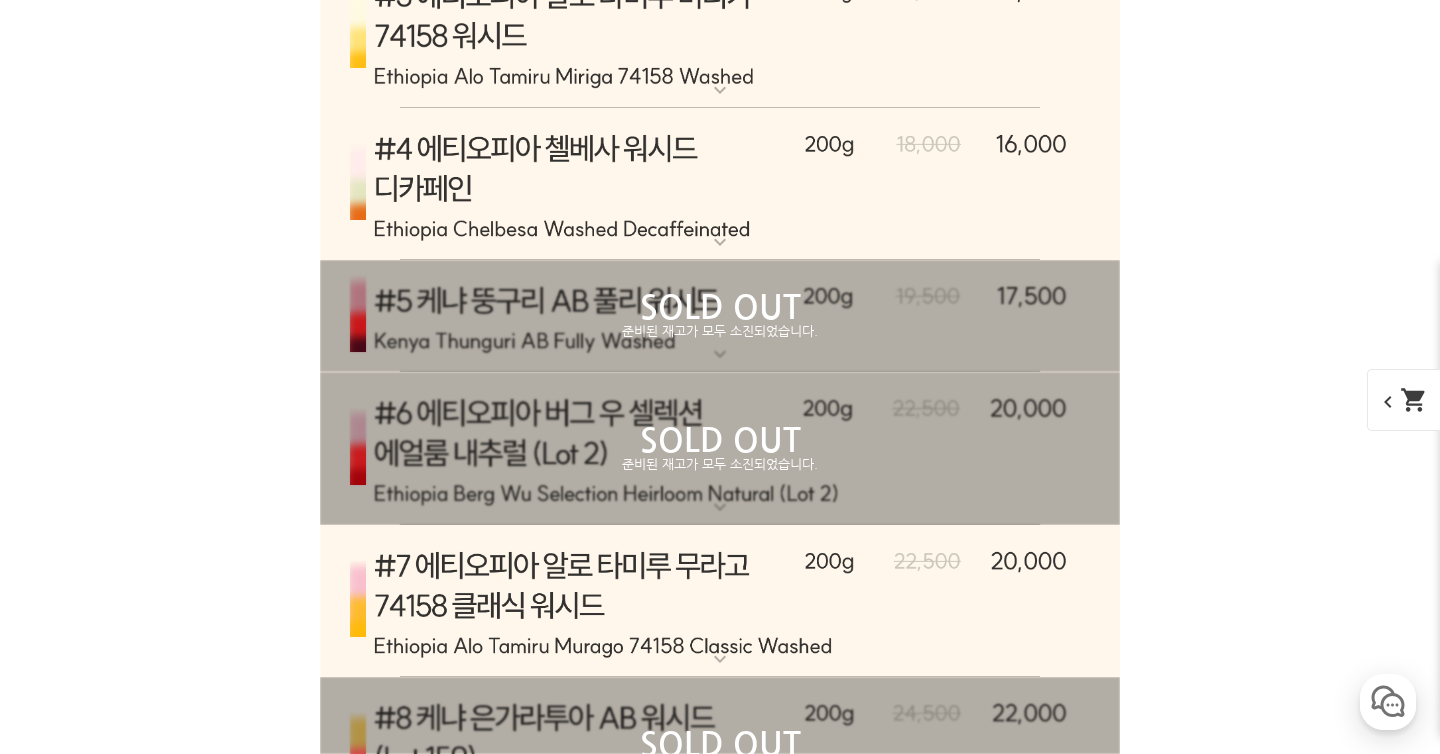 click at bounding box center (720, 1176) 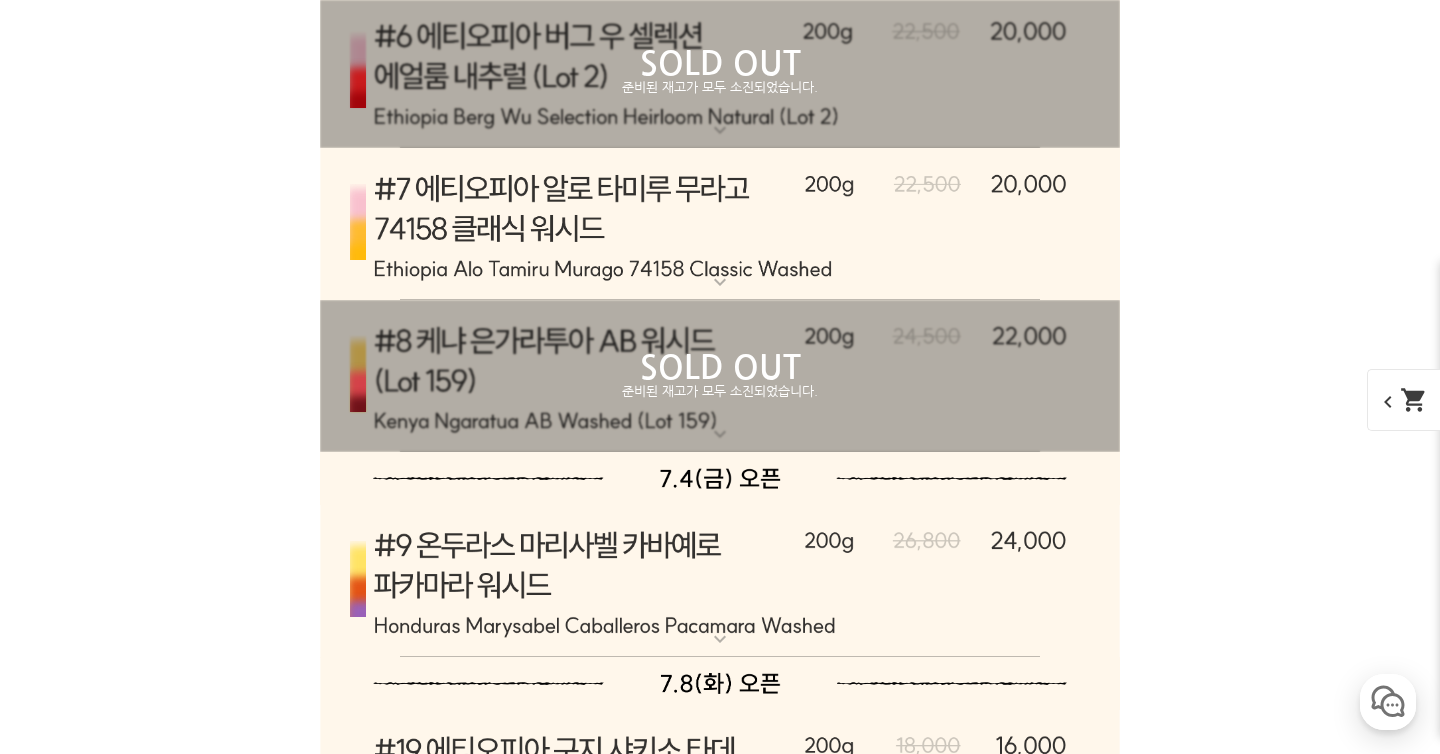 scroll, scrollTop: 10114, scrollLeft: 0, axis: vertical 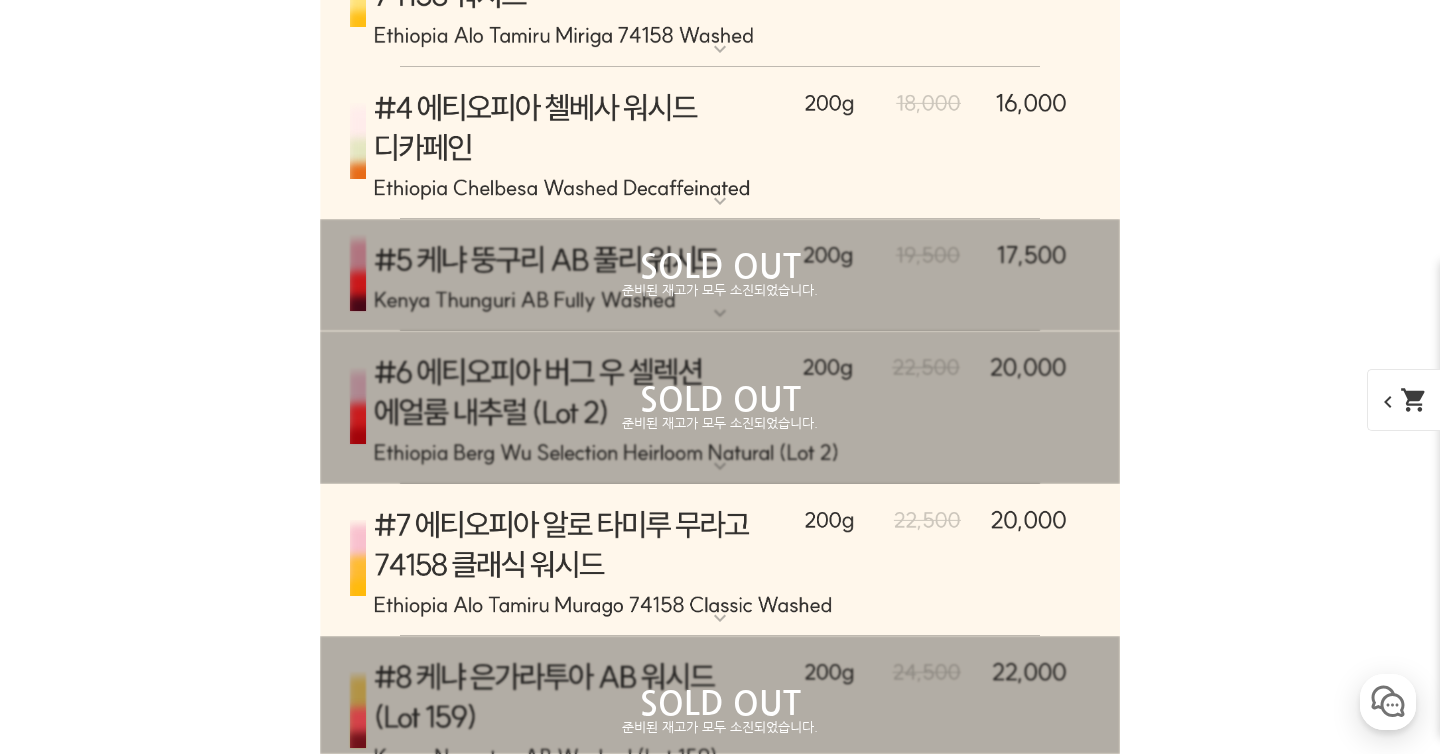 click at bounding box center [720, 1135] 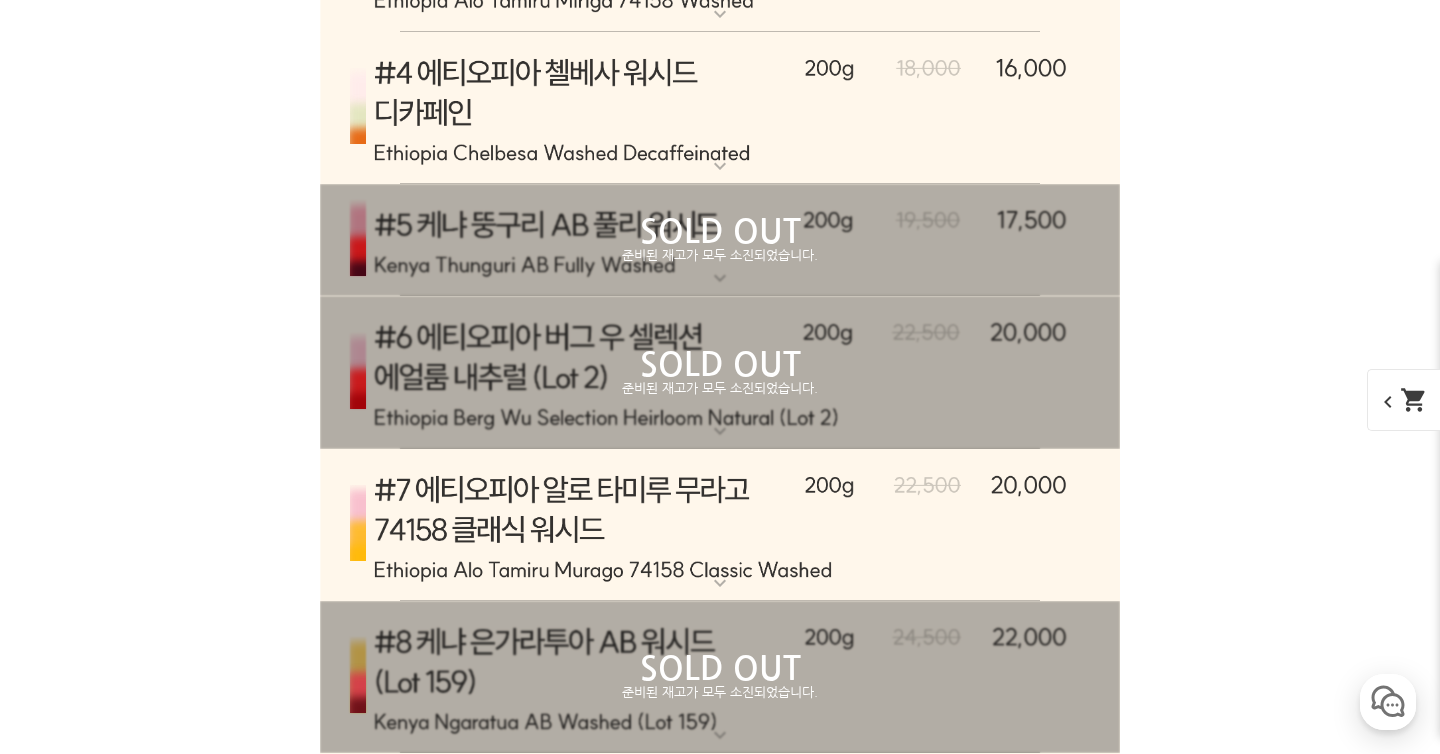 scroll, scrollTop: 10183, scrollLeft: 0, axis: vertical 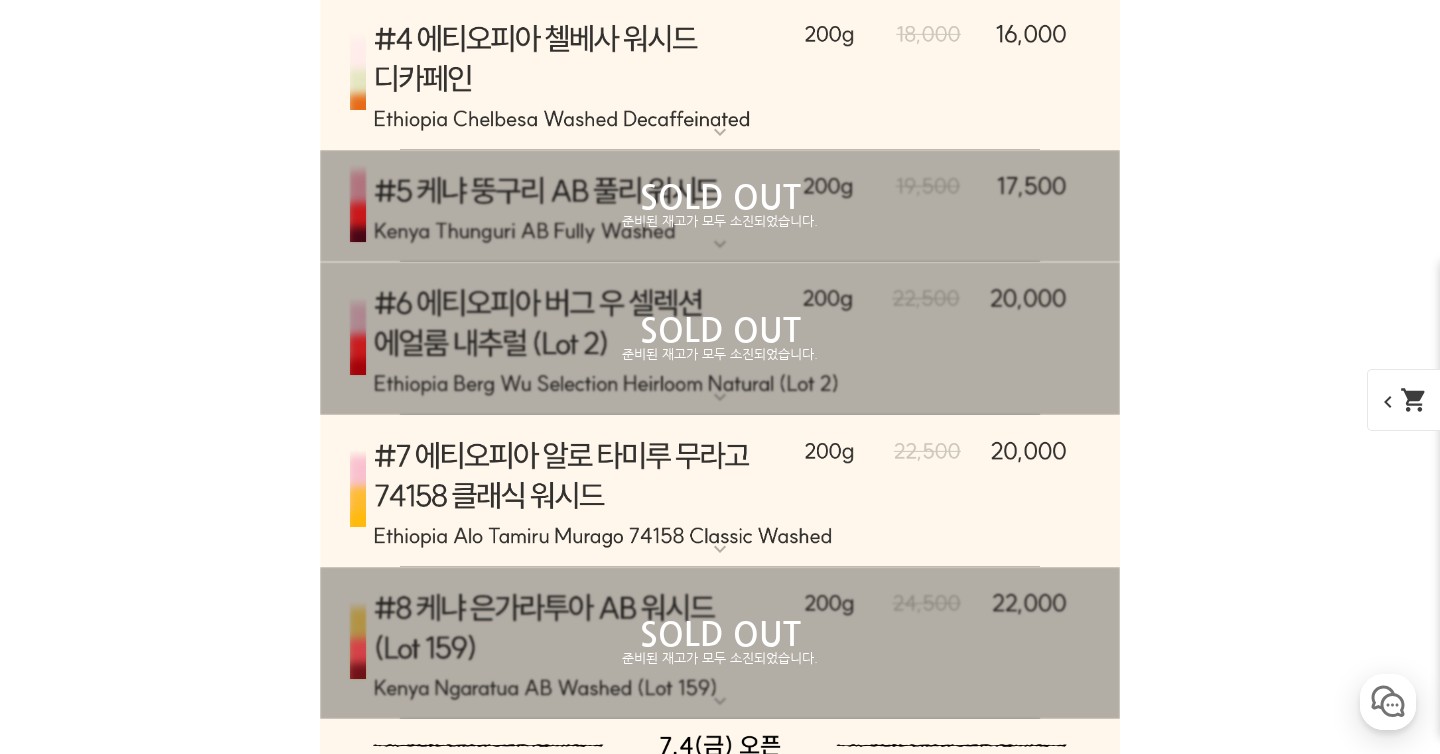 click at bounding box center (720, 1285) 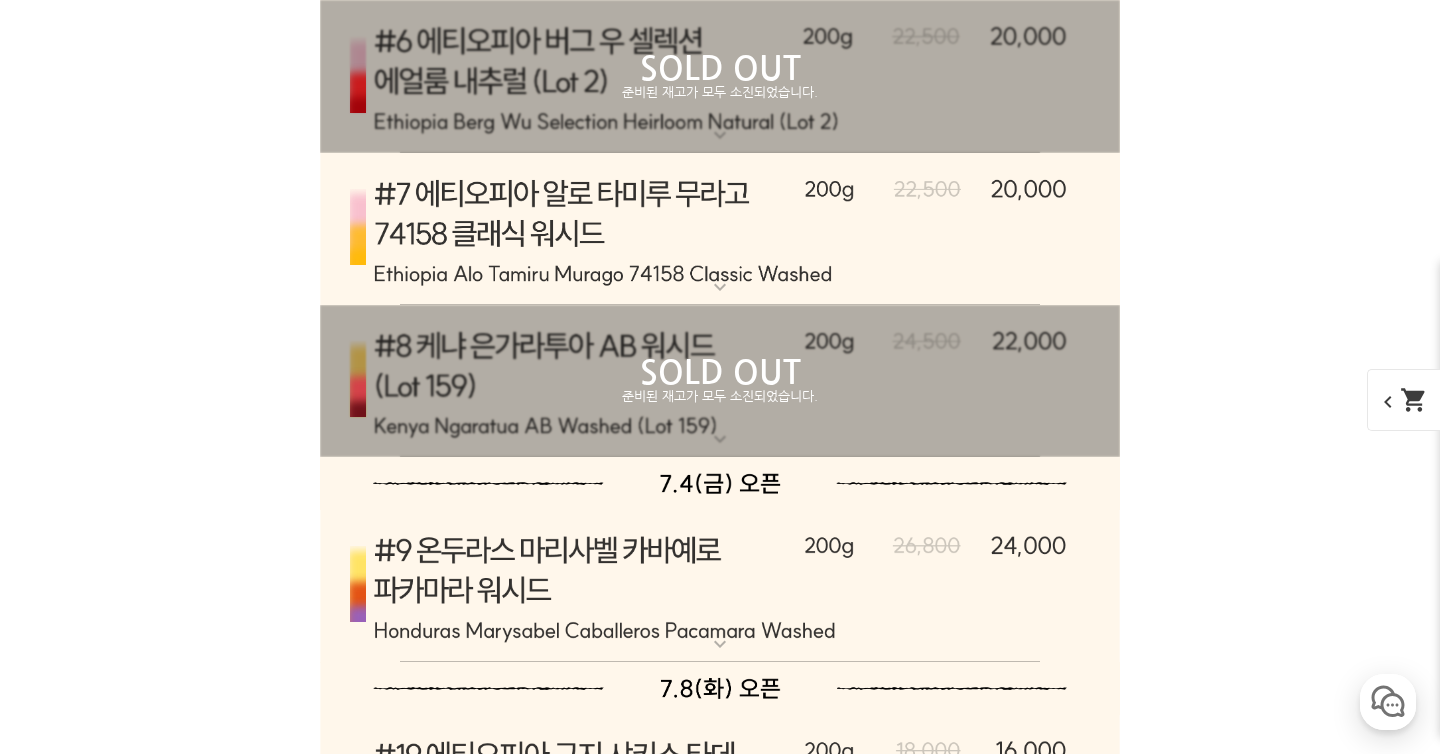 scroll, scrollTop: 10452, scrollLeft: 0, axis: vertical 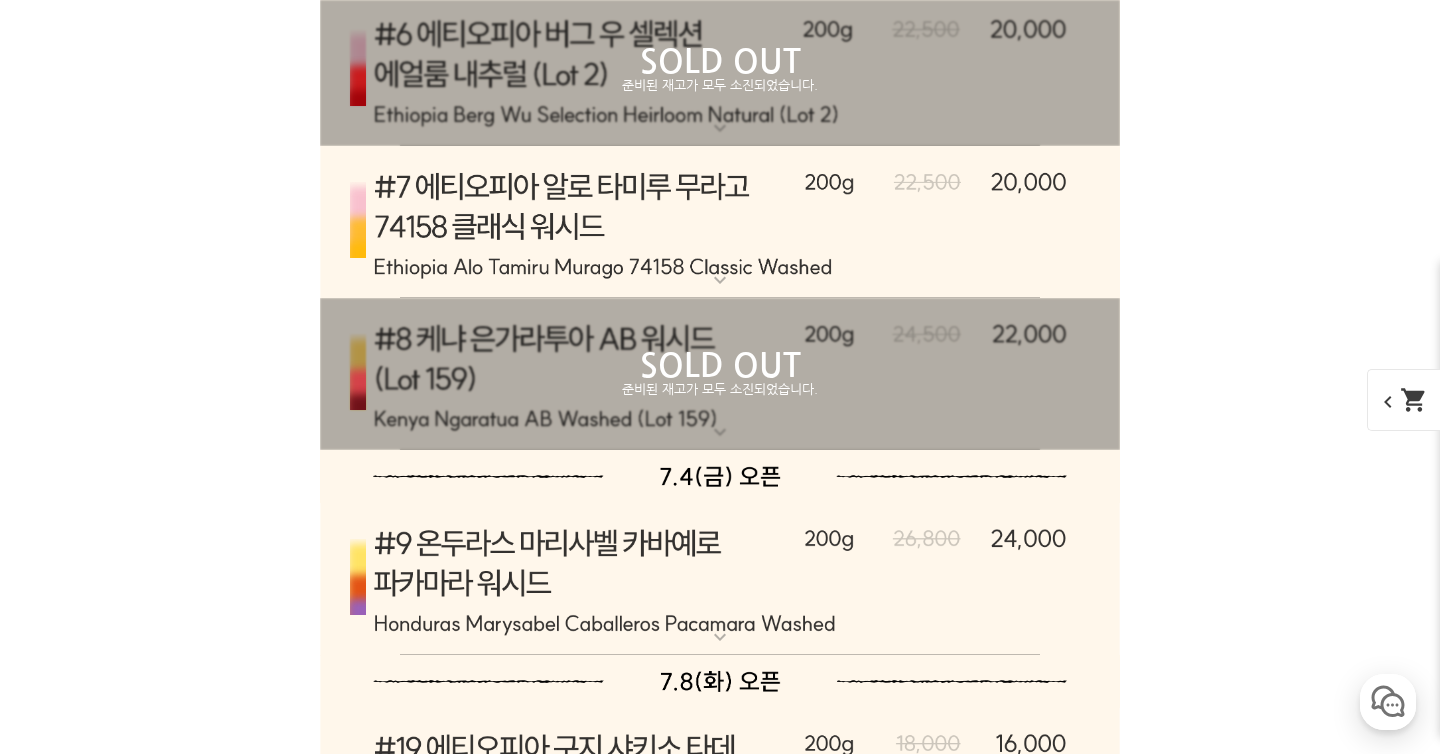 click 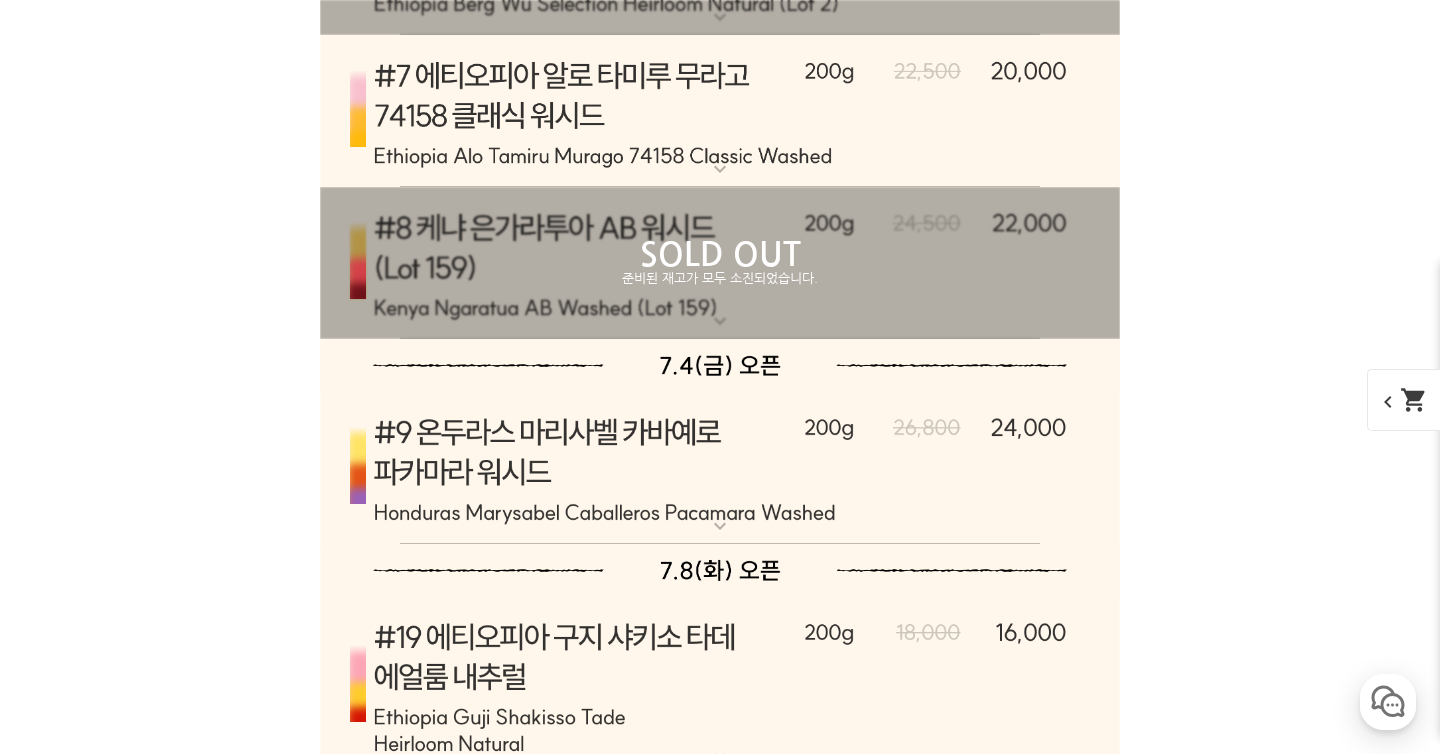 scroll, scrollTop: 10565, scrollLeft: 0, axis: vertical 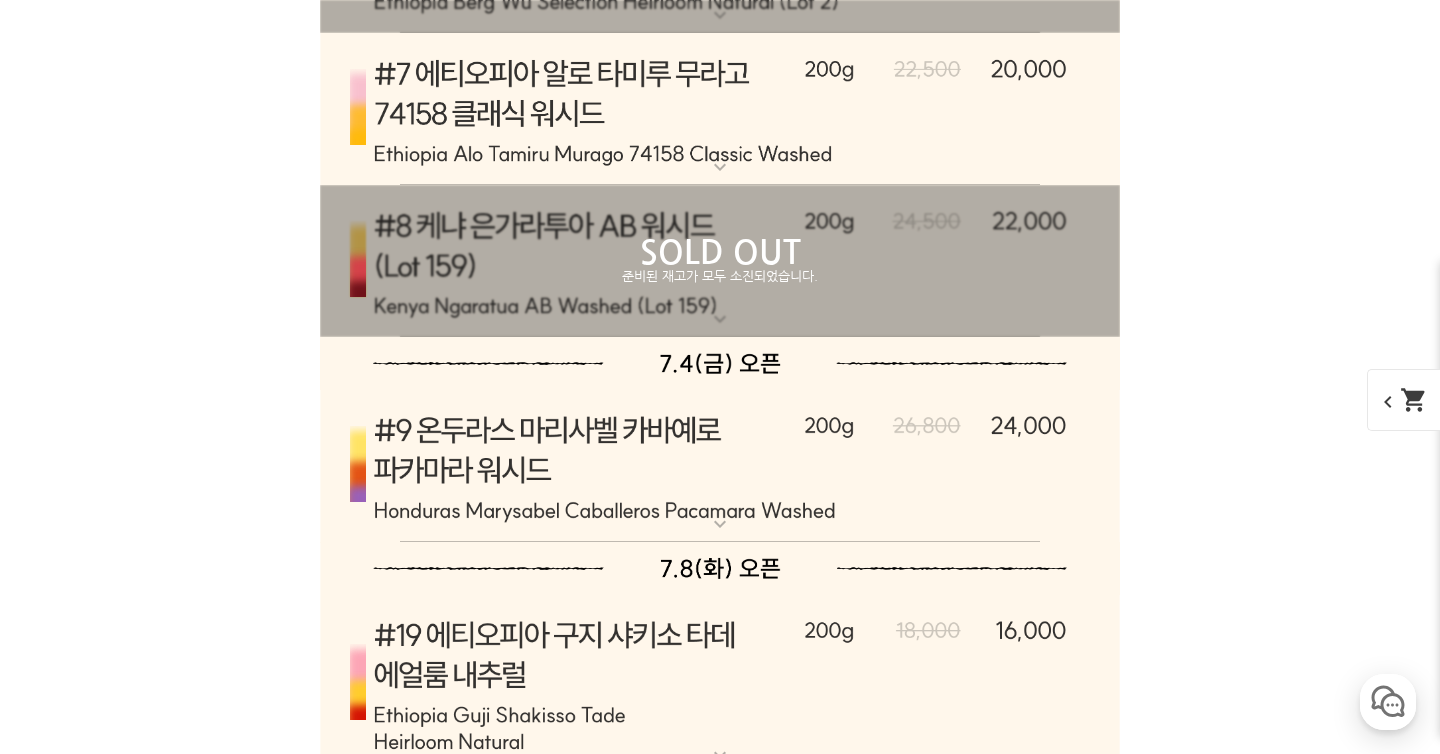 click at bounding box center (720, 1055) 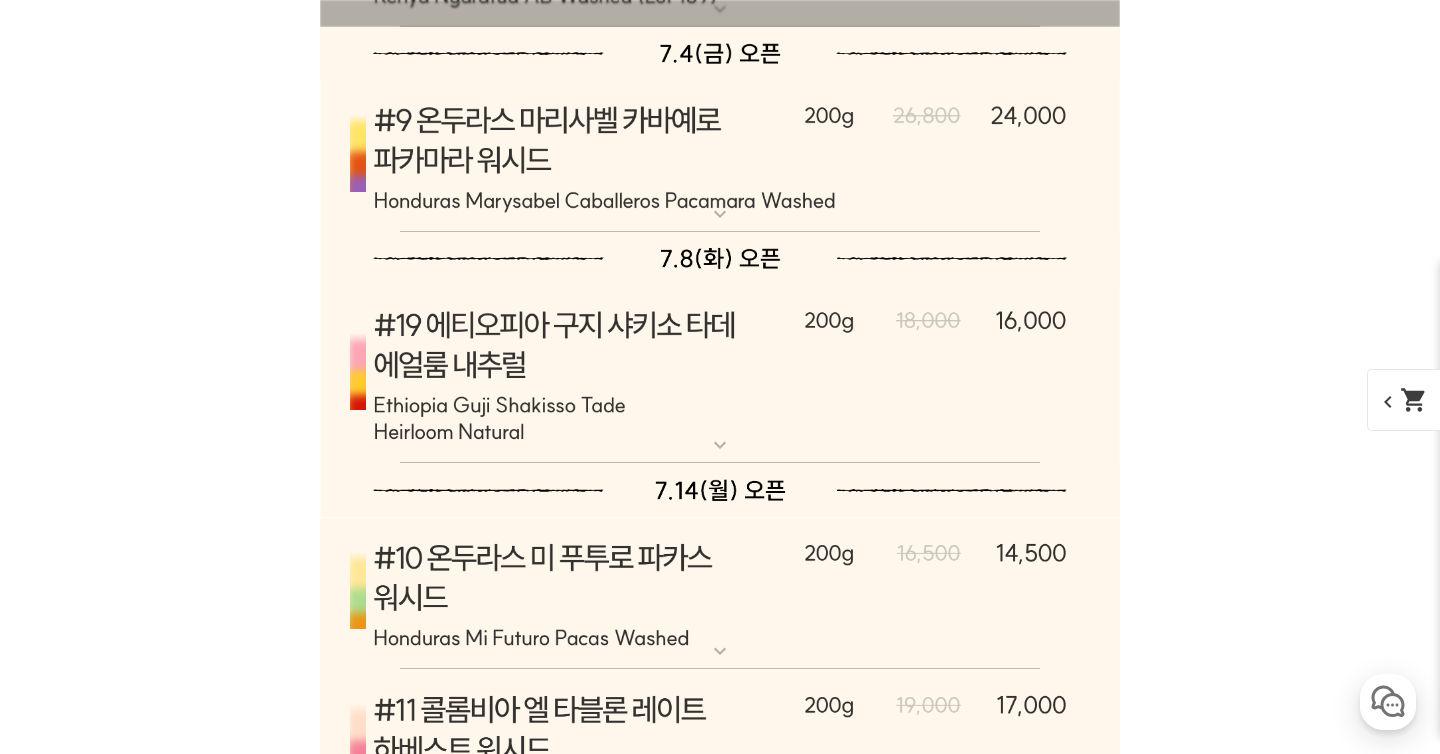 scroll, scrollTop: 10874, scrollLeft: 0, axis: vertical 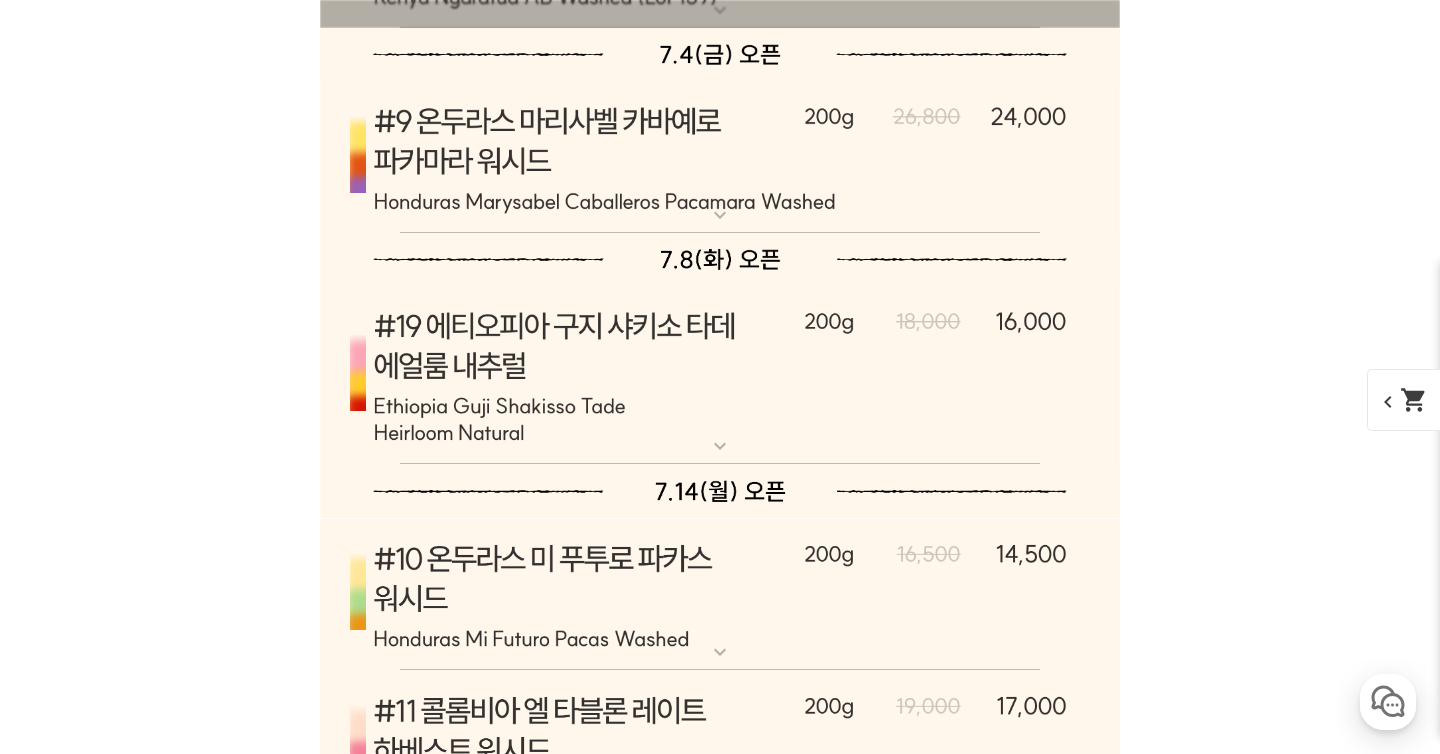 click at bounding box center [720, 1162] 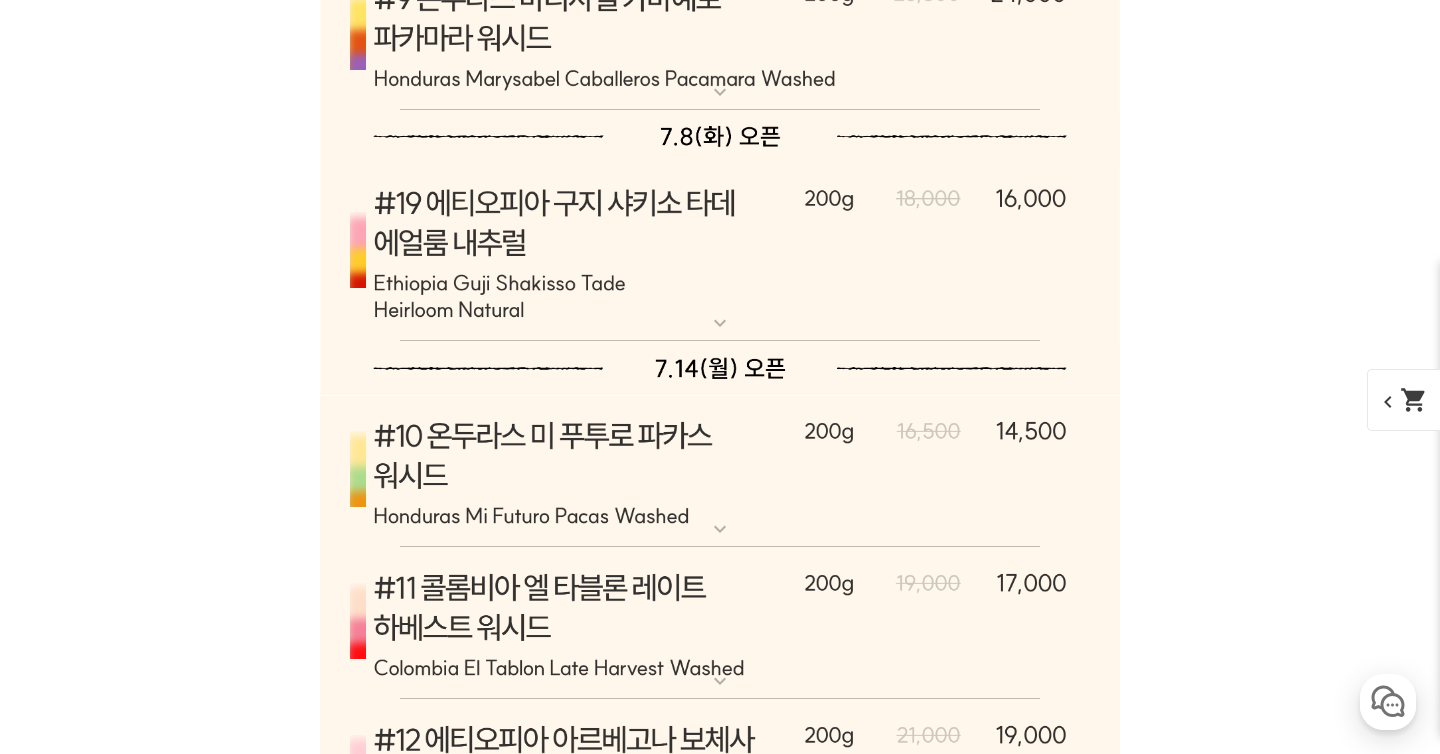 scroll, scrollTop: 11057, scrollLeft: 0, axis: vertical 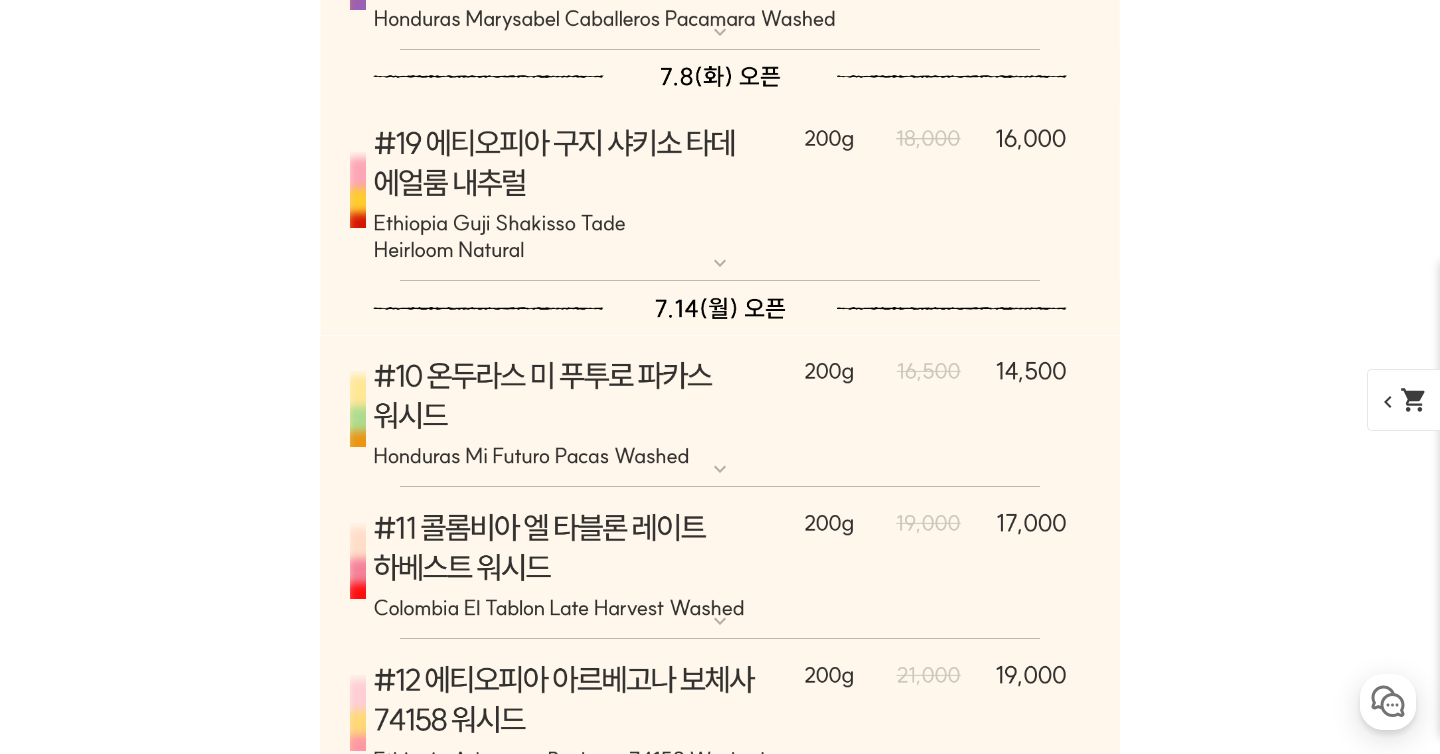 click at bounding box center [720, 1283] 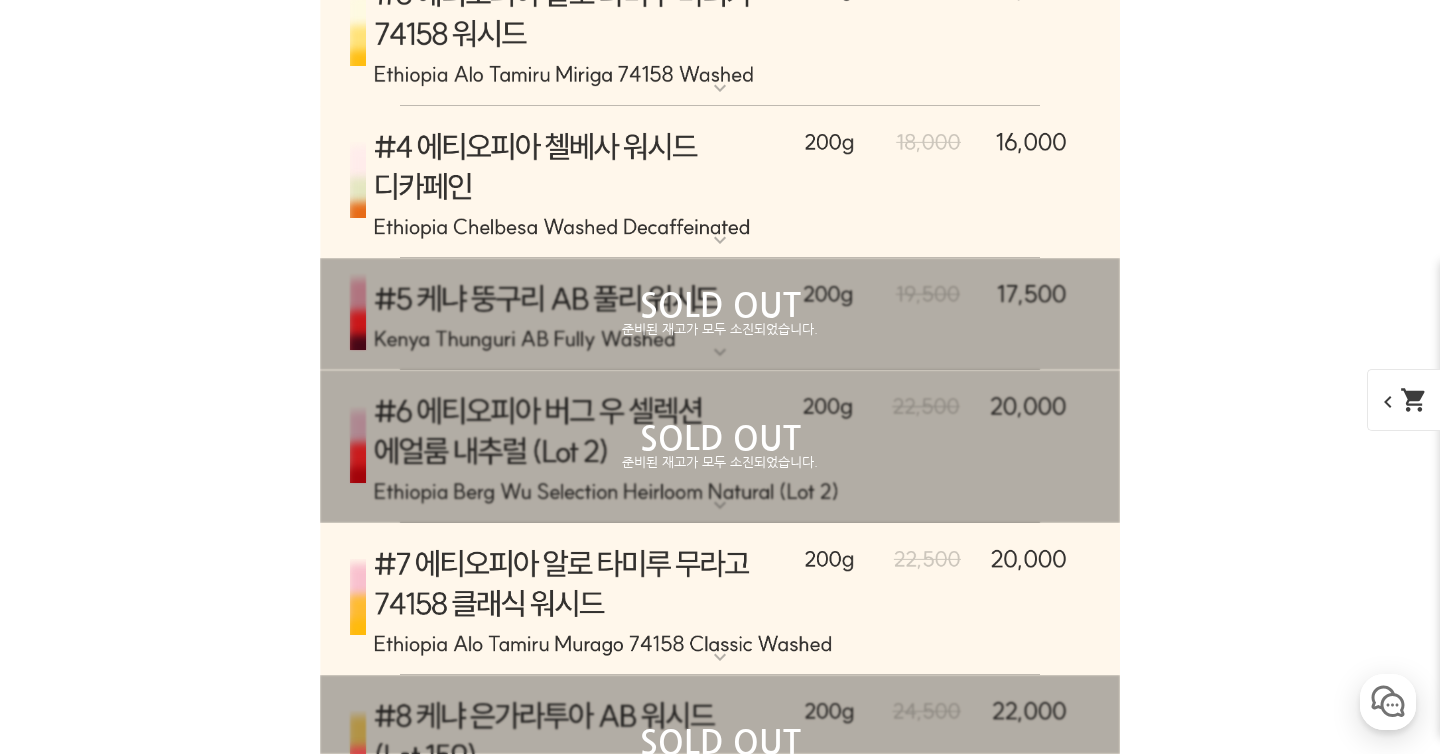 scroll, scrollTop: 10005, scrollLeft: 0, axis: vertical 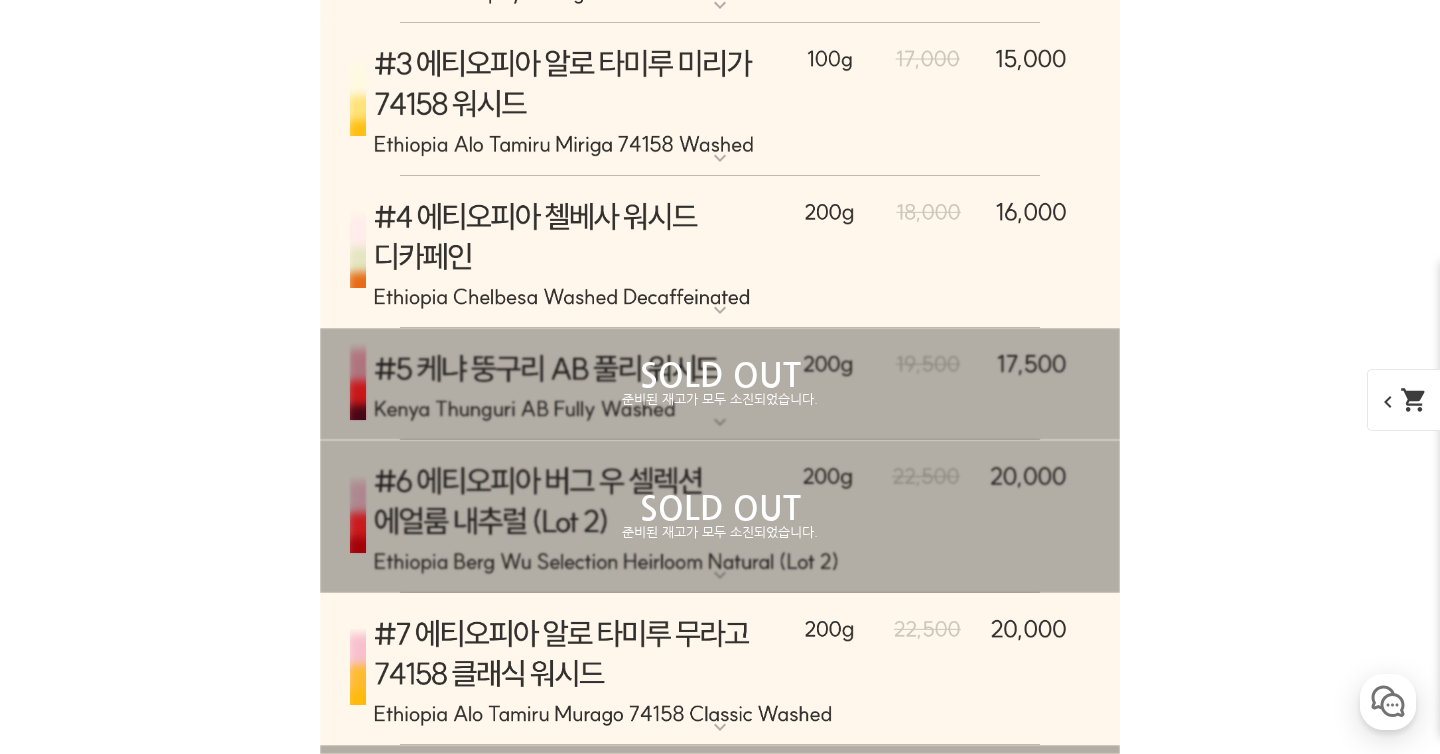 click at bounding box center (720, 1026) 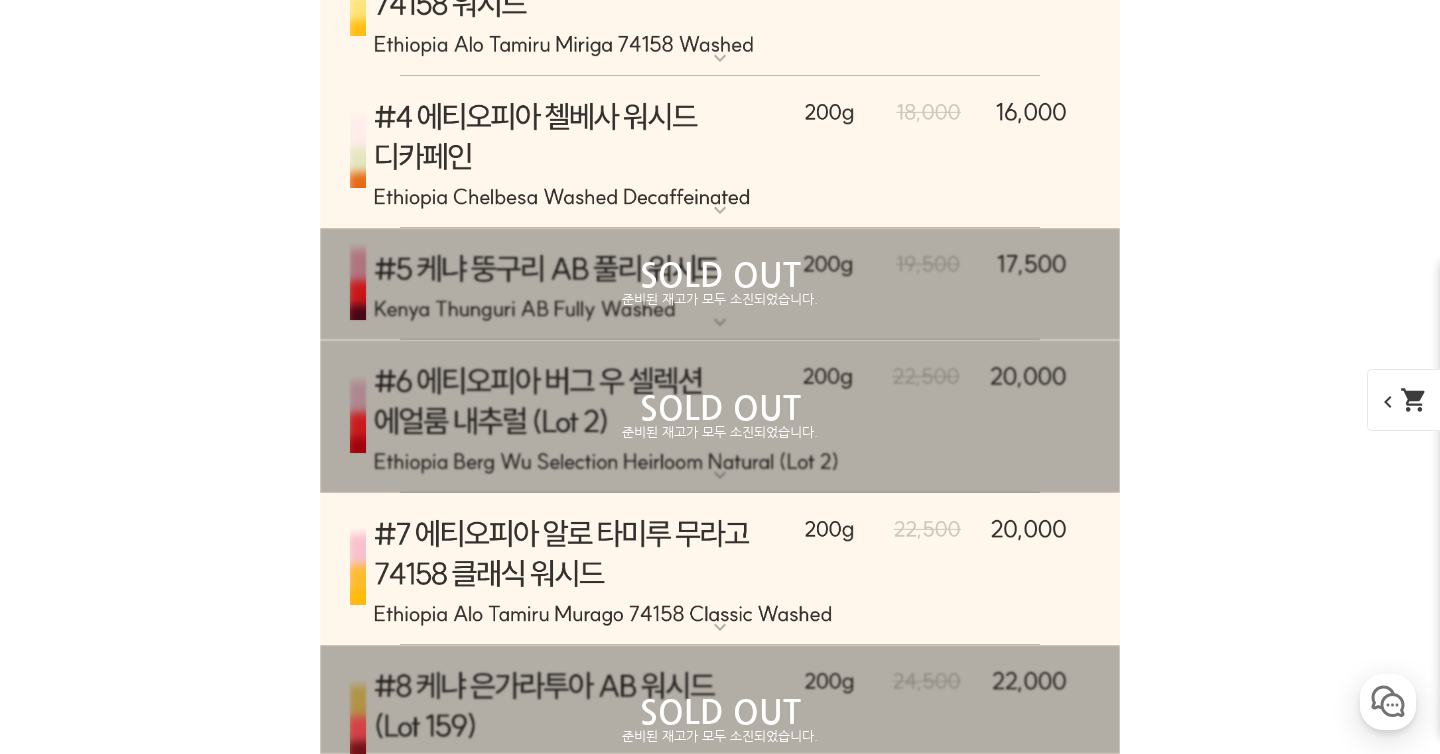 scroll, scrollTop: 10106, scrollLeft: 0, axis: vertical 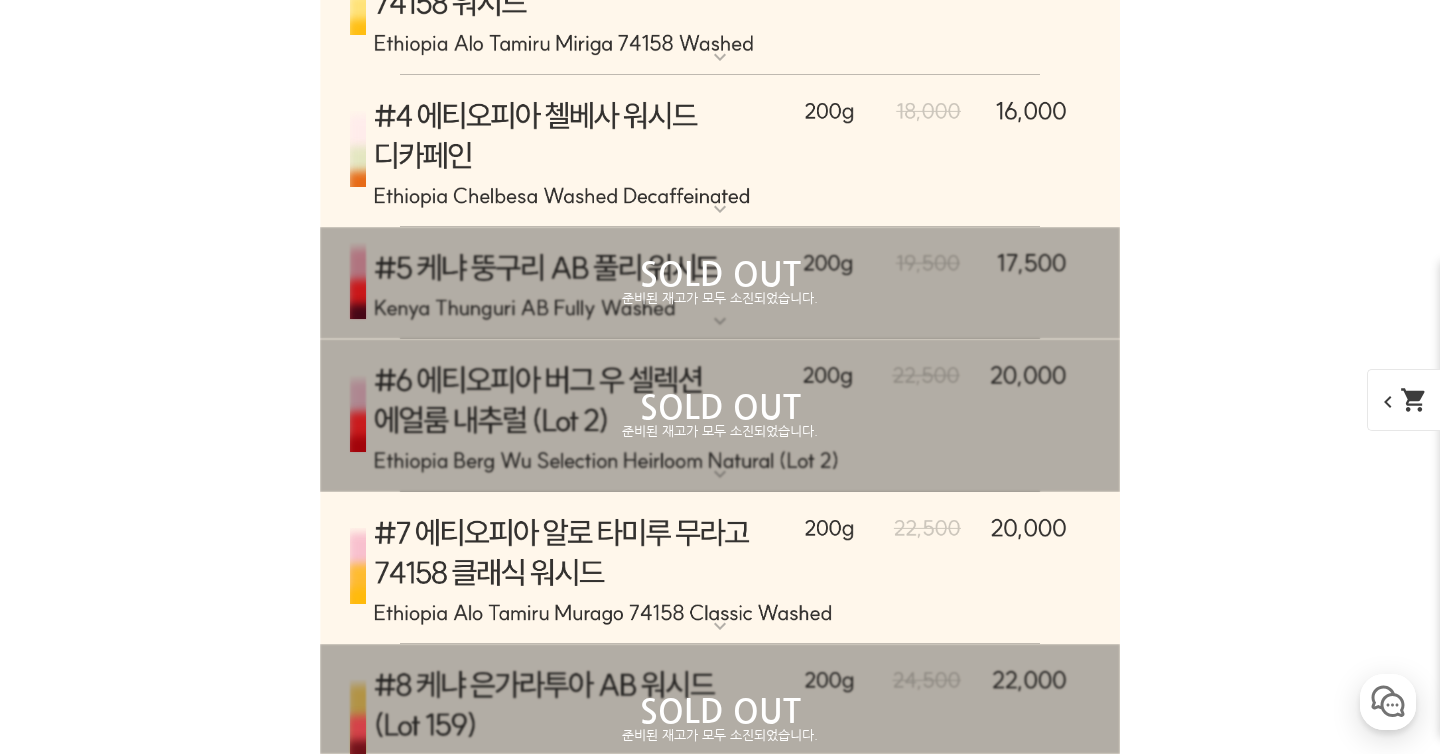 click at bounding box center [720, 1143] 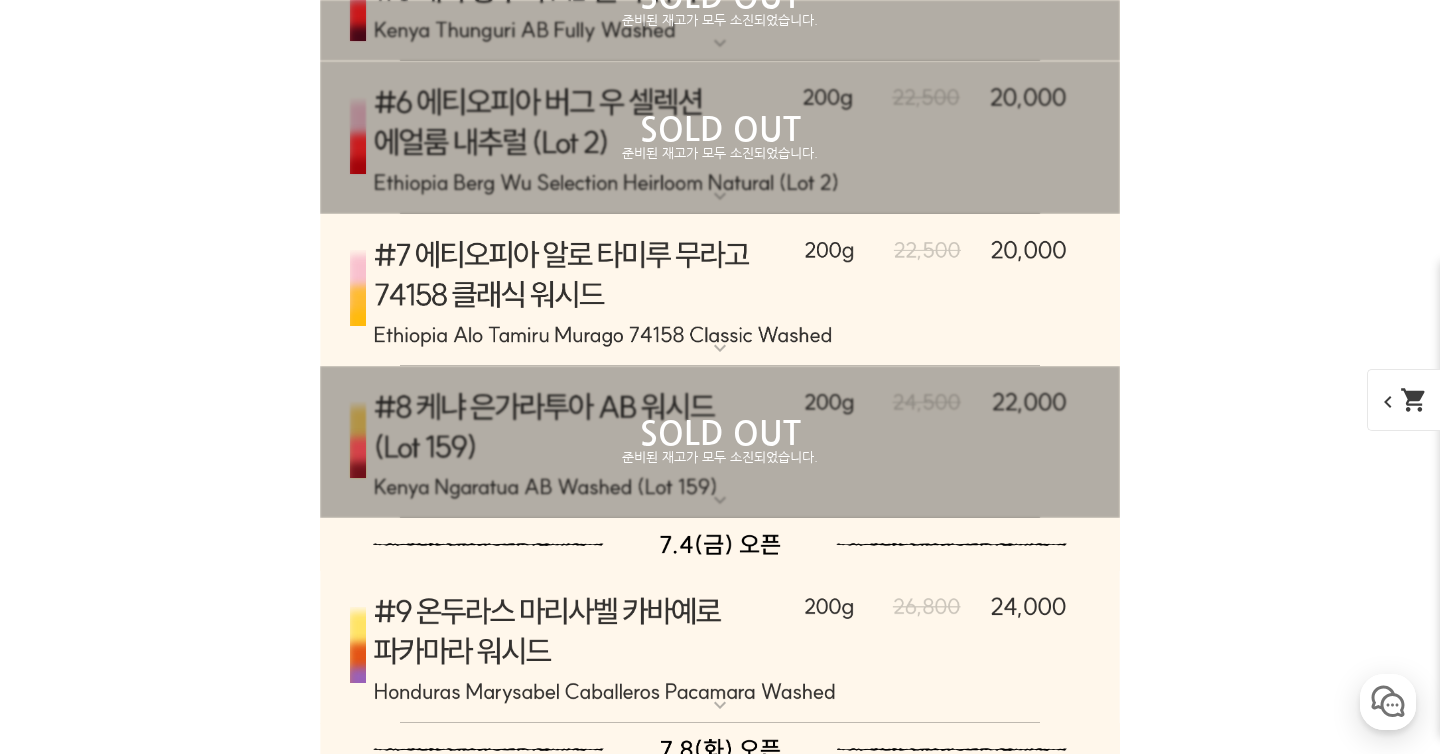 scroll, scrollTop: 10331, scrollLeft: 0, axis: vertical 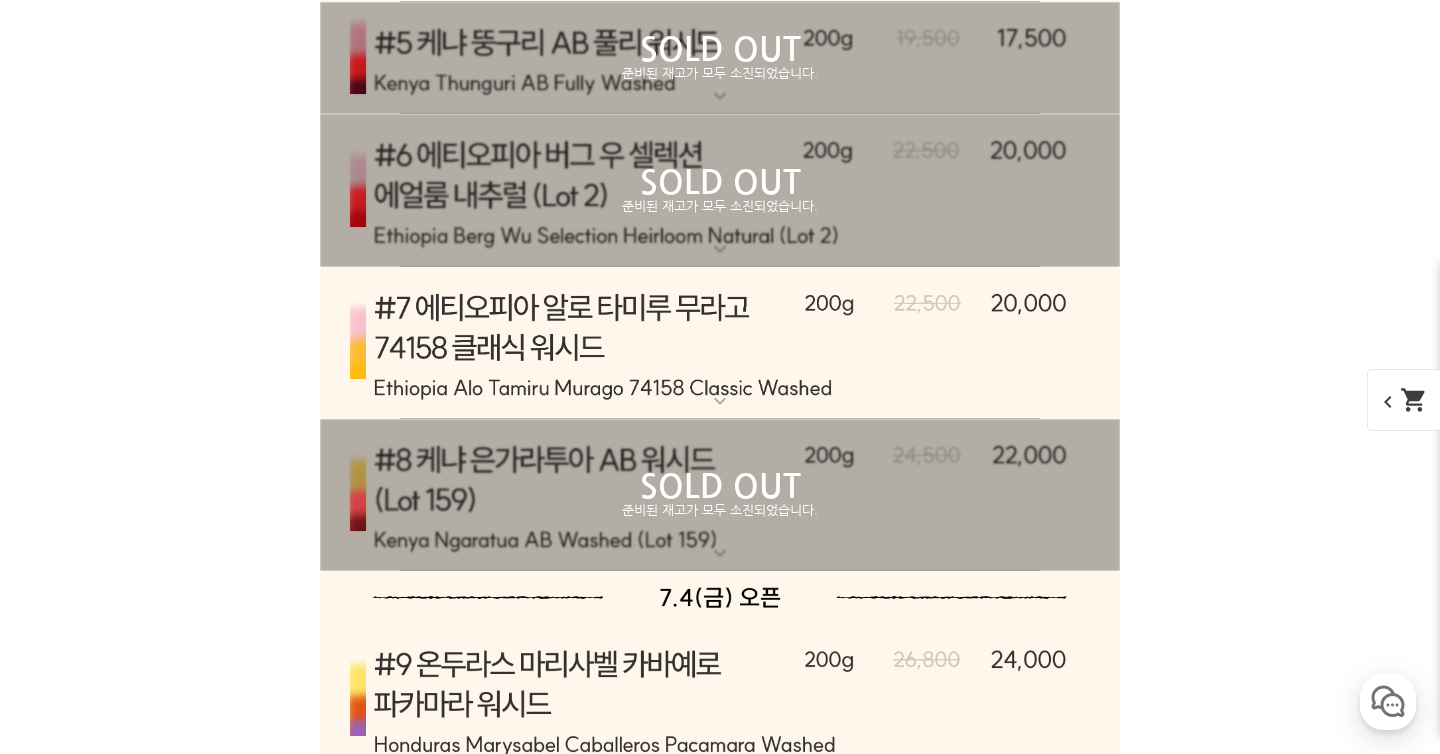 click at bounding box center [720, 918] 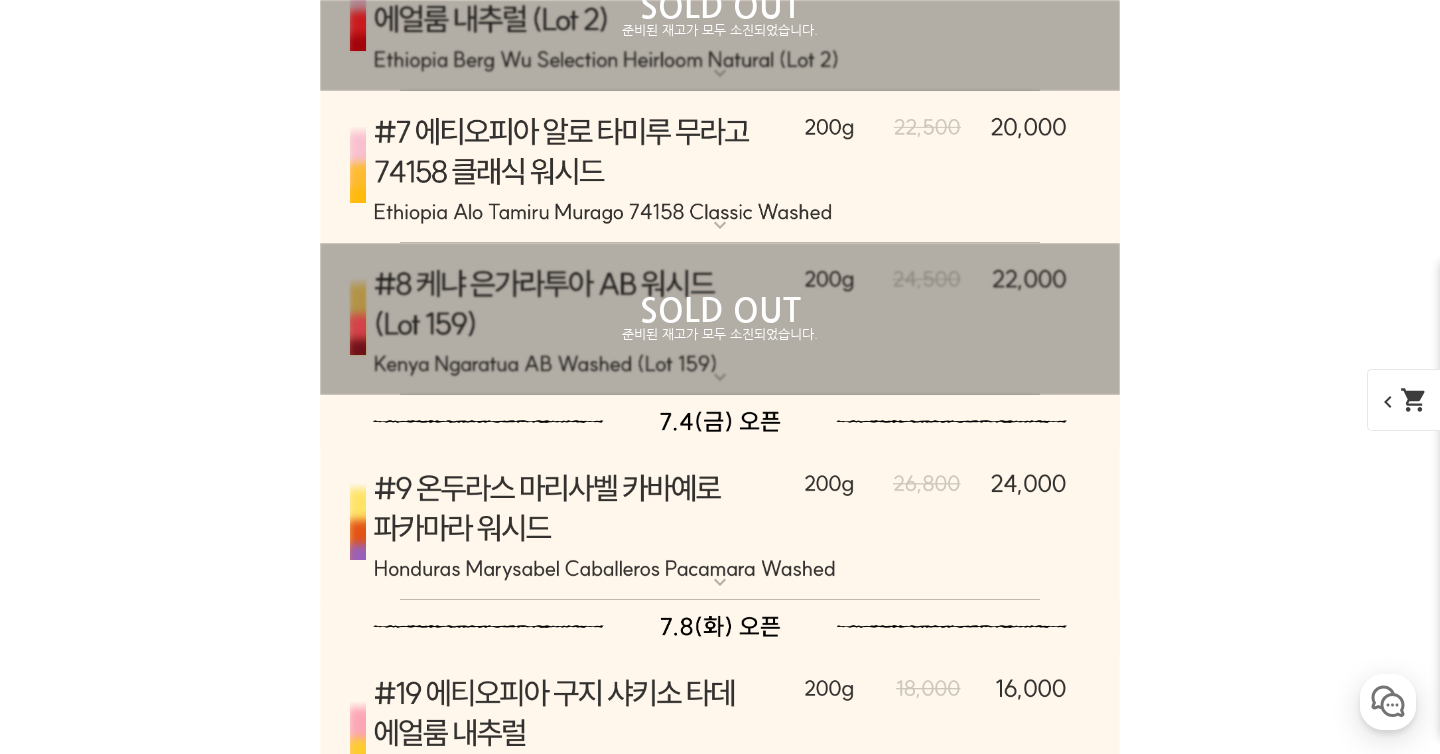 click at bounding box center [720, 1113] 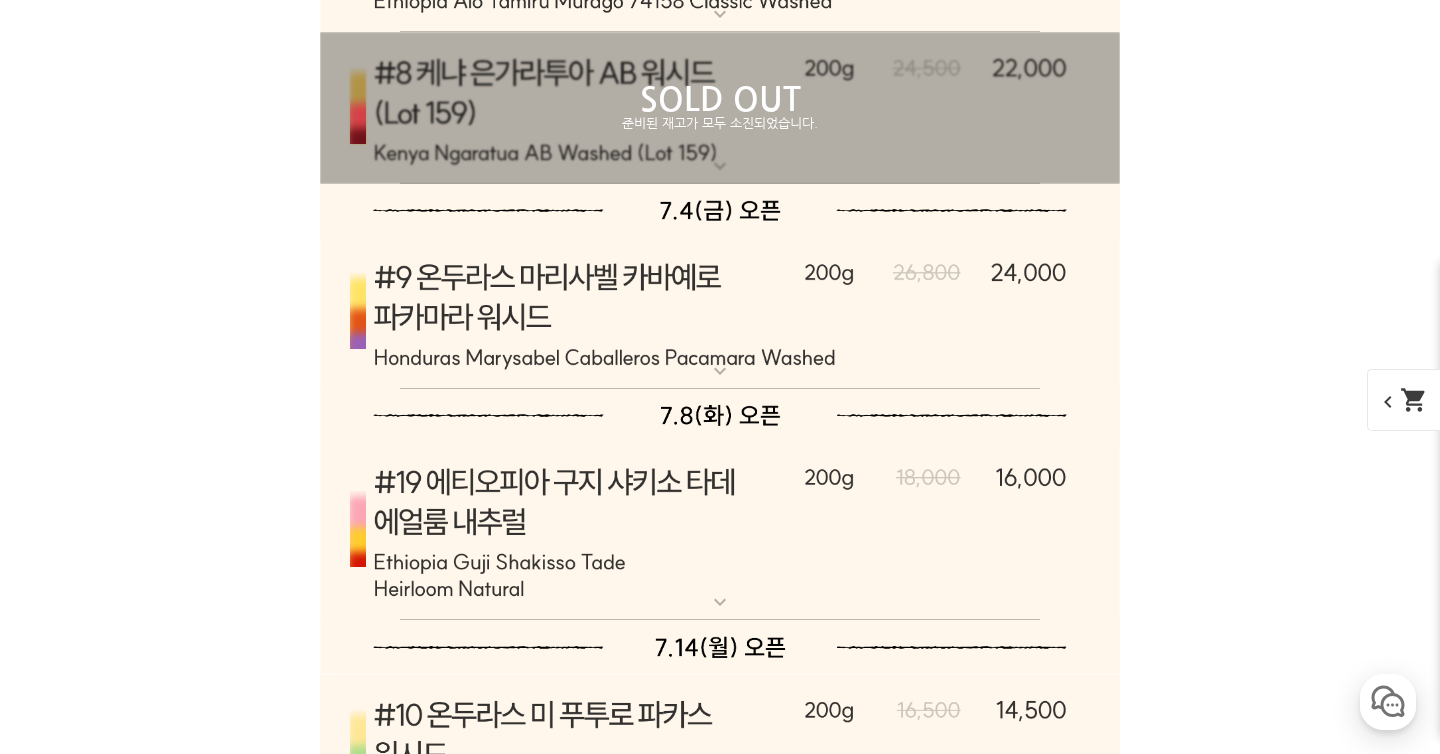 scroll, scrollTop: 10685, scrollLeft: 0, axis: vertical 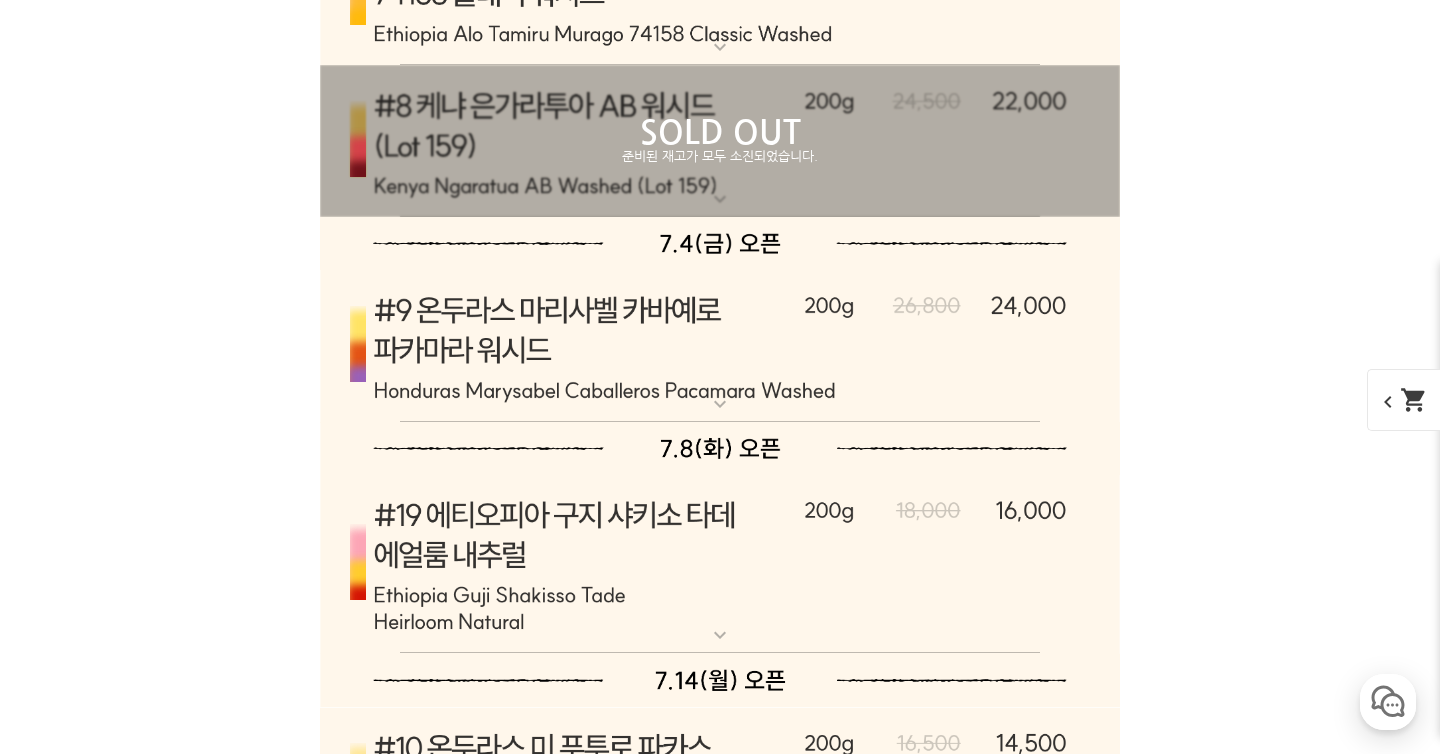 click at bounding box center [720, 935] 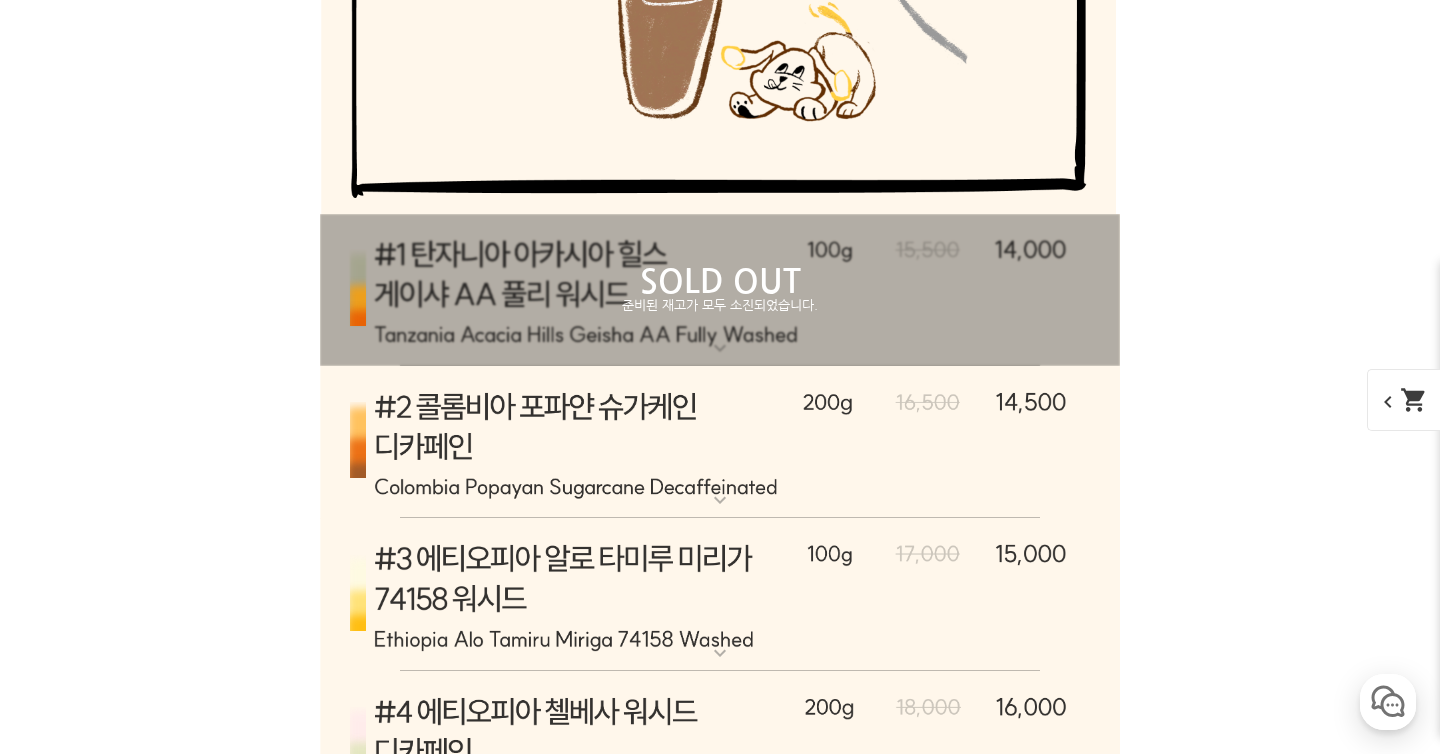 scroll, scrollTop: 9122, scrollLeft: 0, axis: vertical 